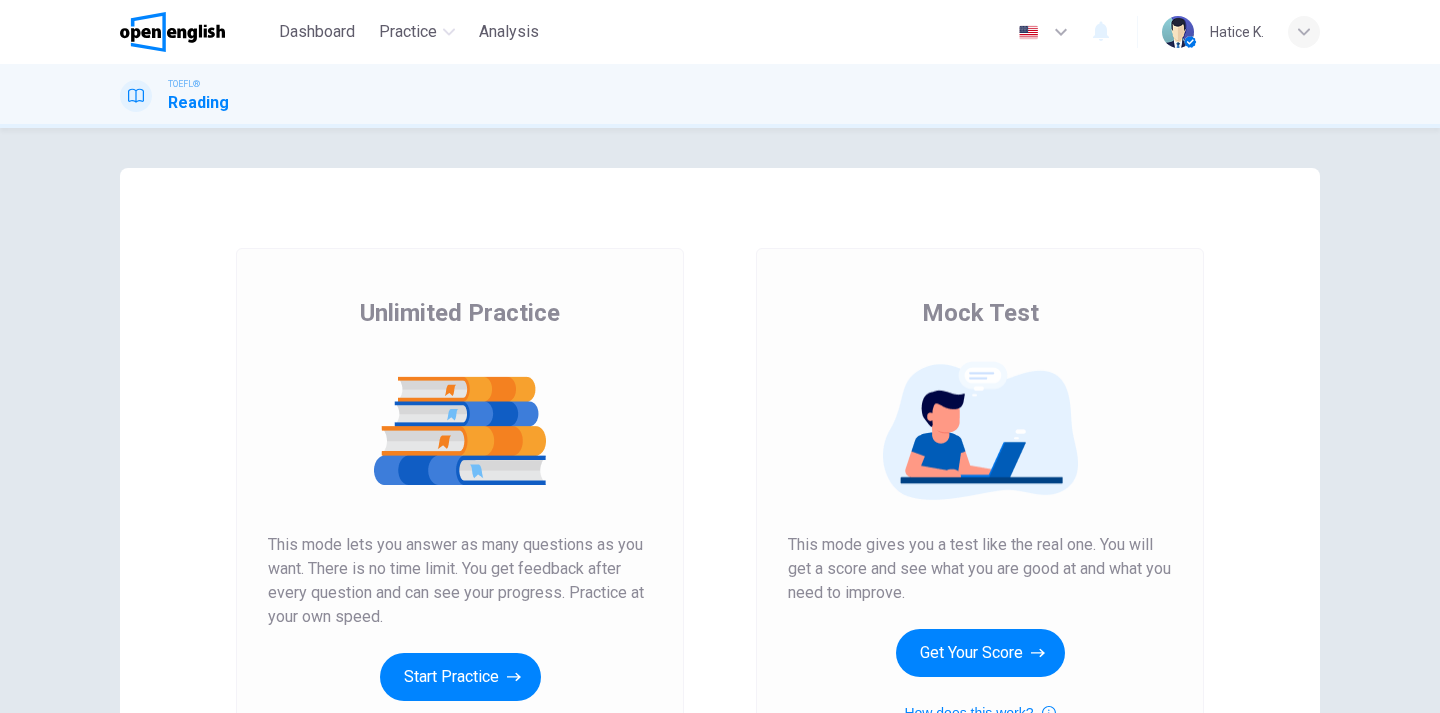 scroll, scrollTop: 0, scrollLeft: 0, axis: both 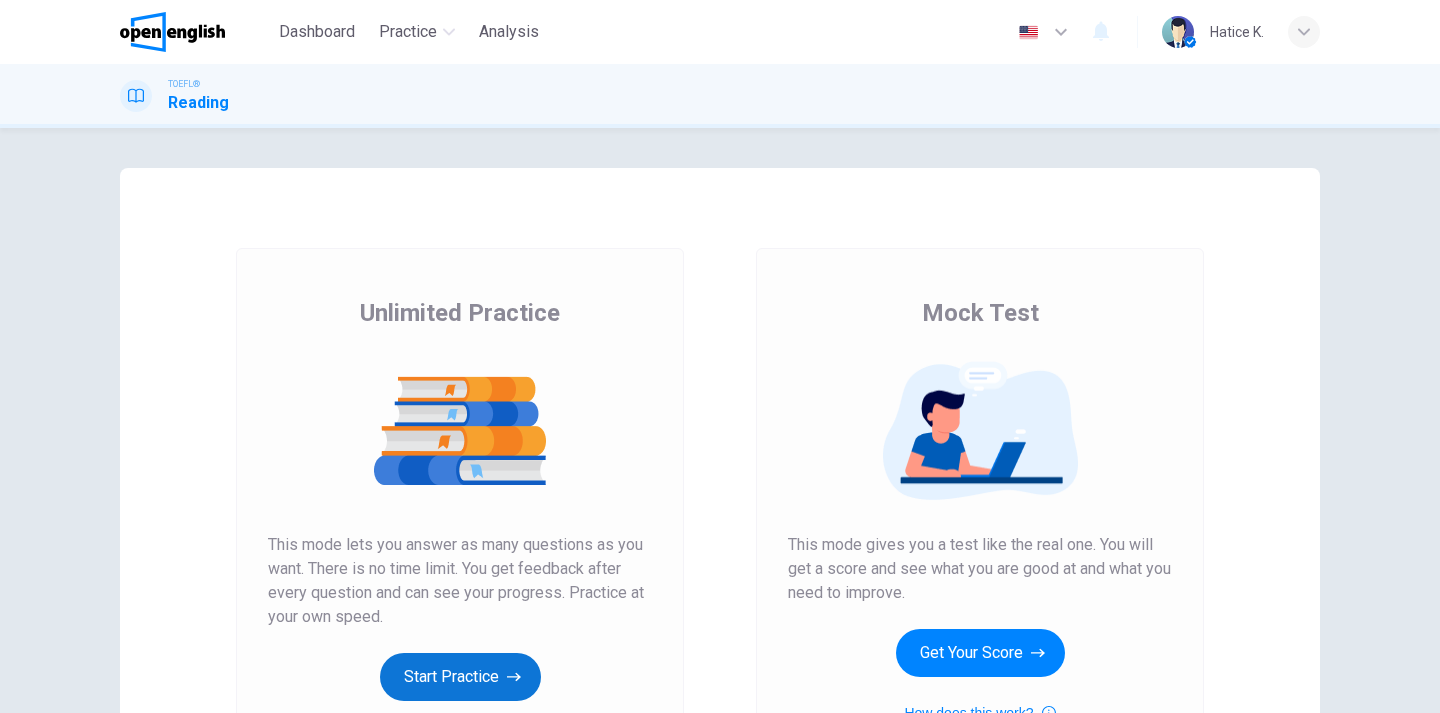 click on "Start Practice" at bounding box center (460, 677) 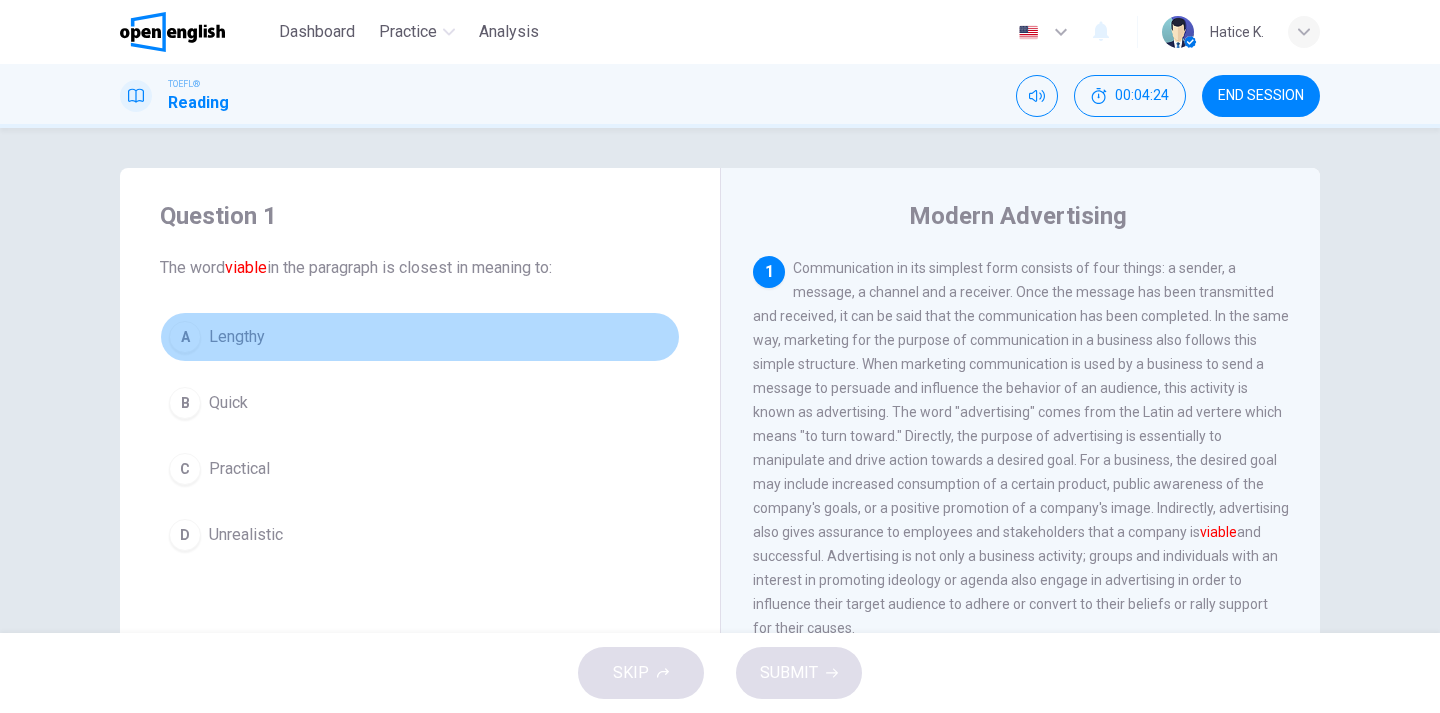 click on "A" at bounding box center [185, 337] 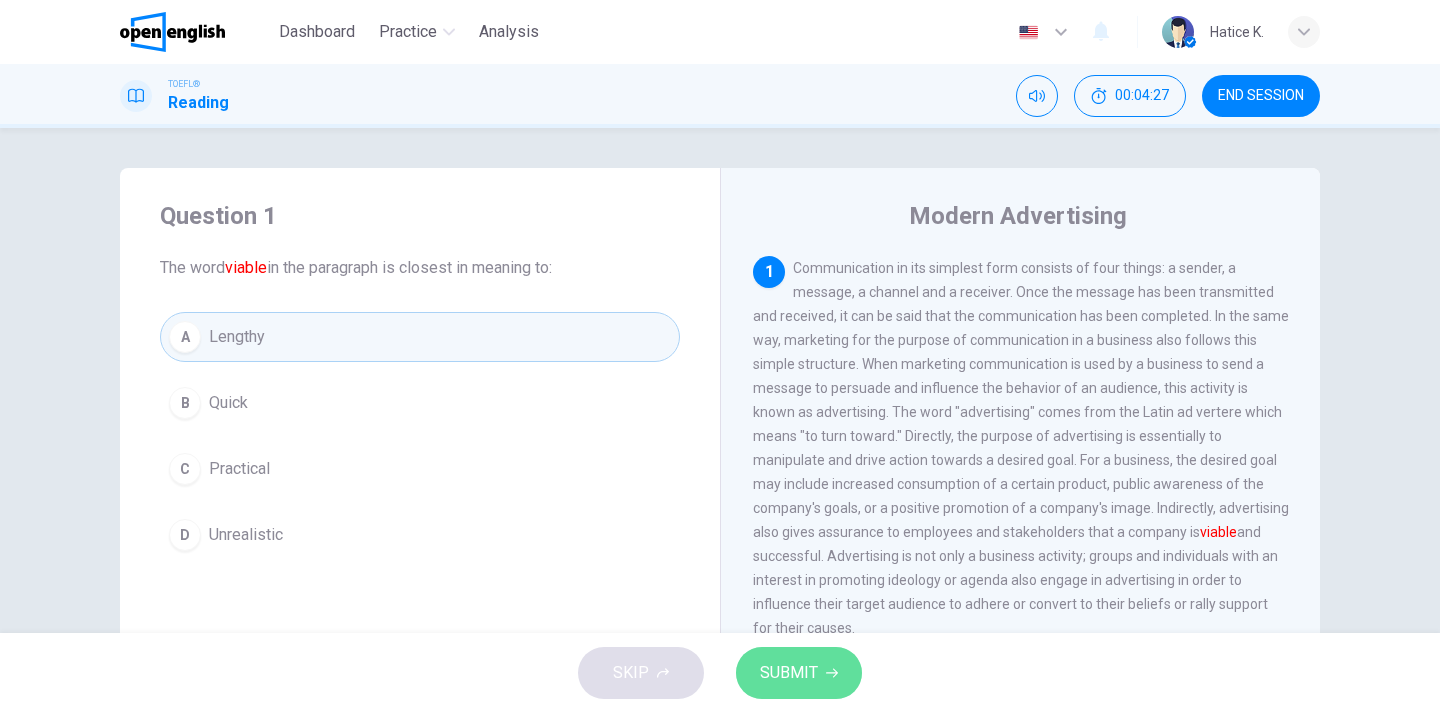 click on "SUBMIT" at bounding box center (789, 673) 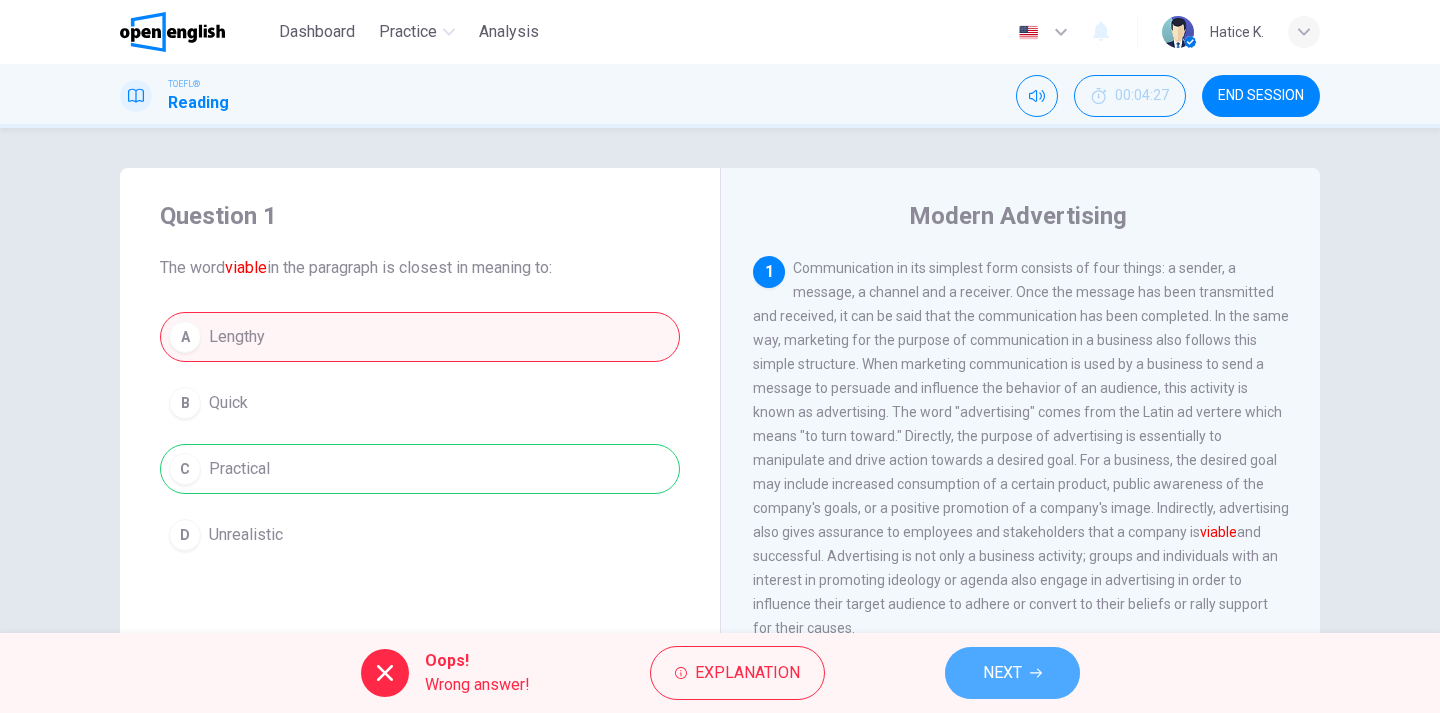 click on "NEXT" at bounding box center [1002, 673] 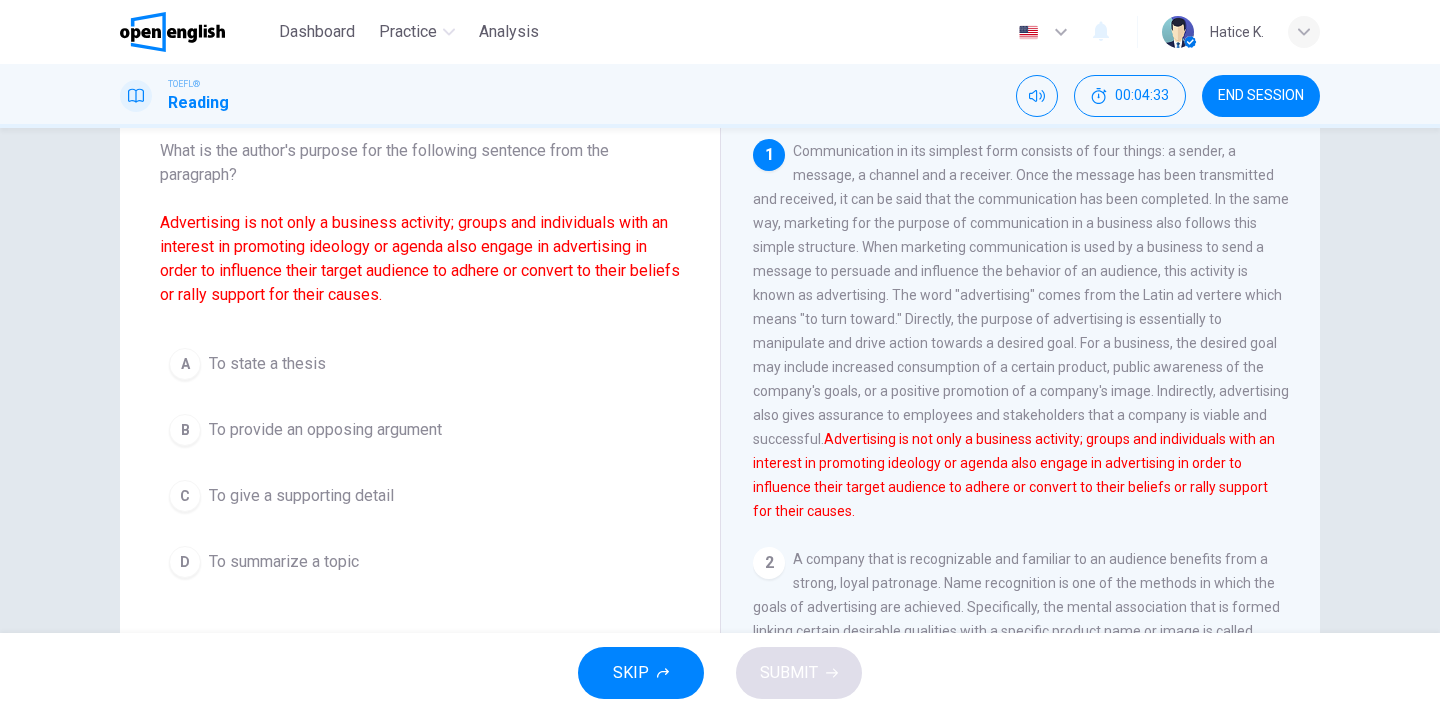 scroll, scrollTop: 119, scrollLeft: 0, axis: vertical 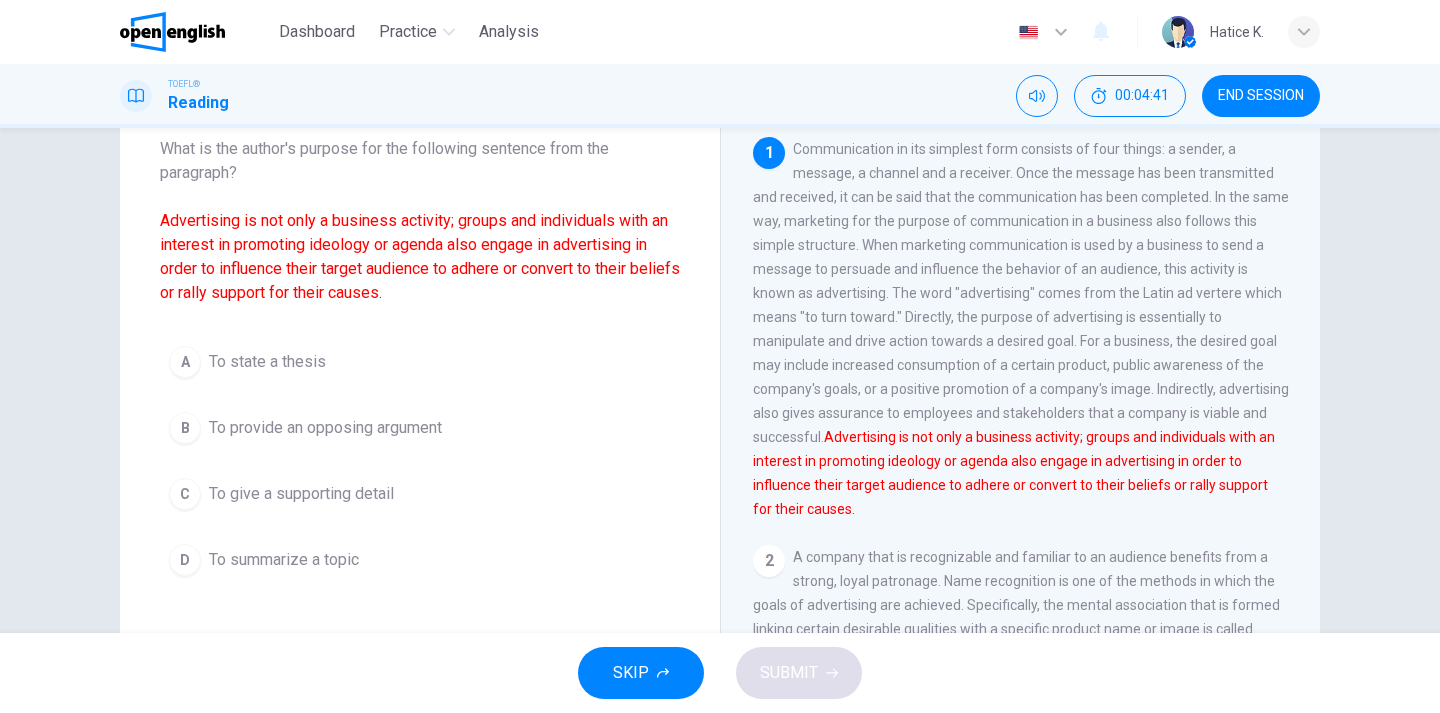 click on "To summarize a topic" at bounding box center (267, 362) 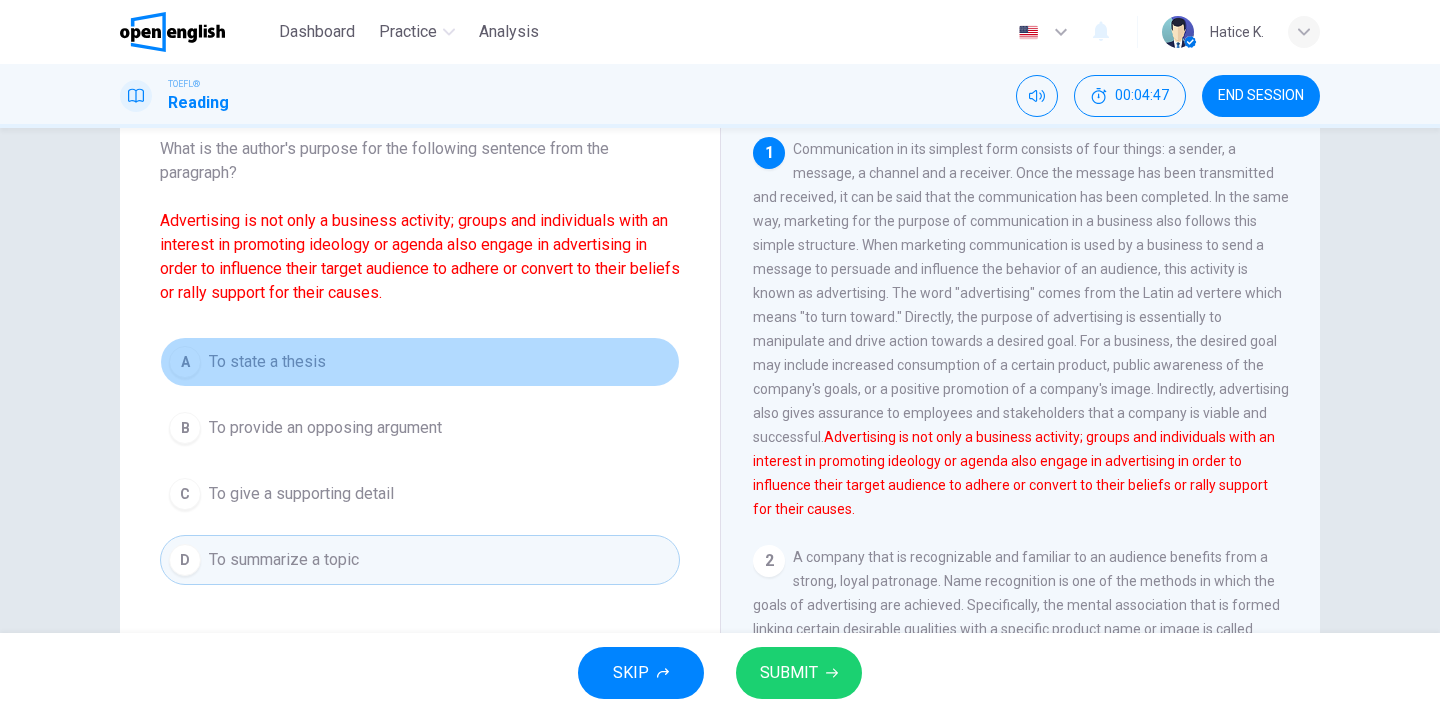 click on "A To state a thesis" at bounding box center [420, 362] 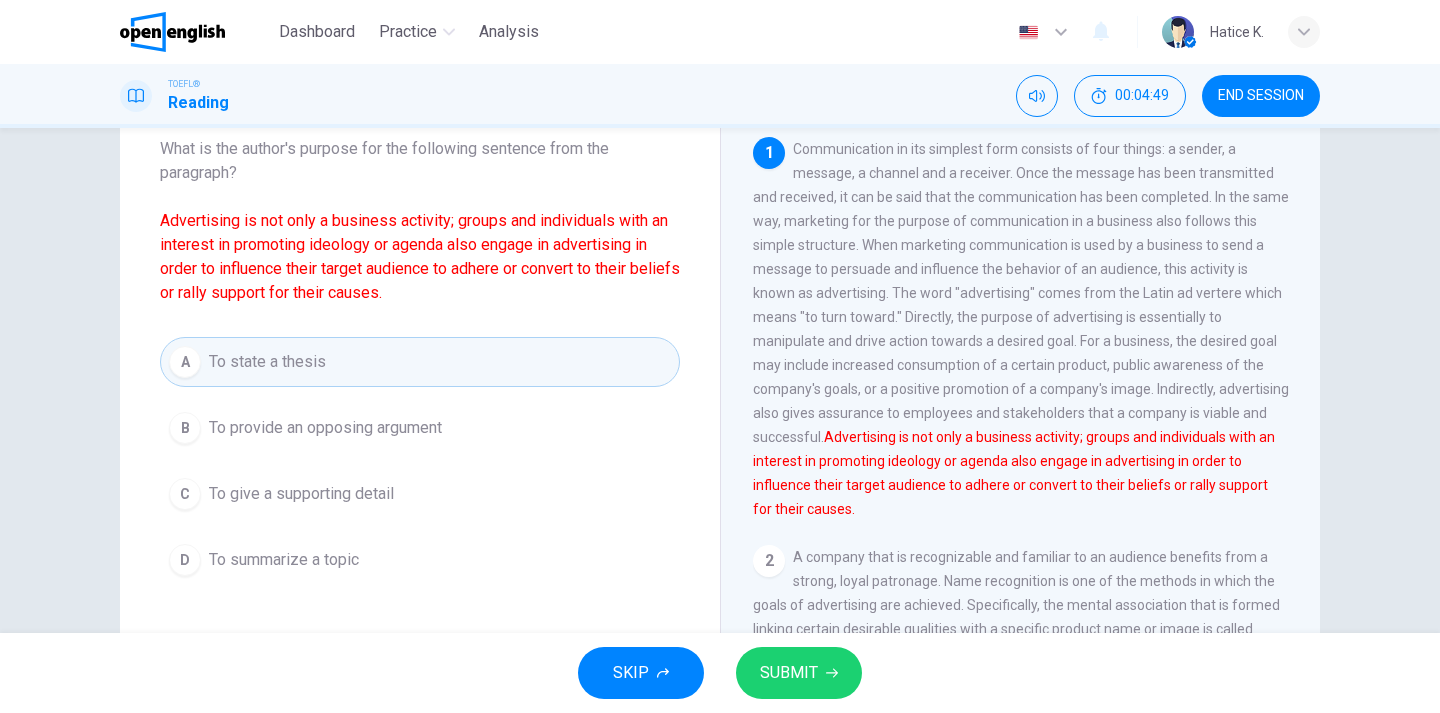 click on "SUBMIT" at bounding box center (799, 673) 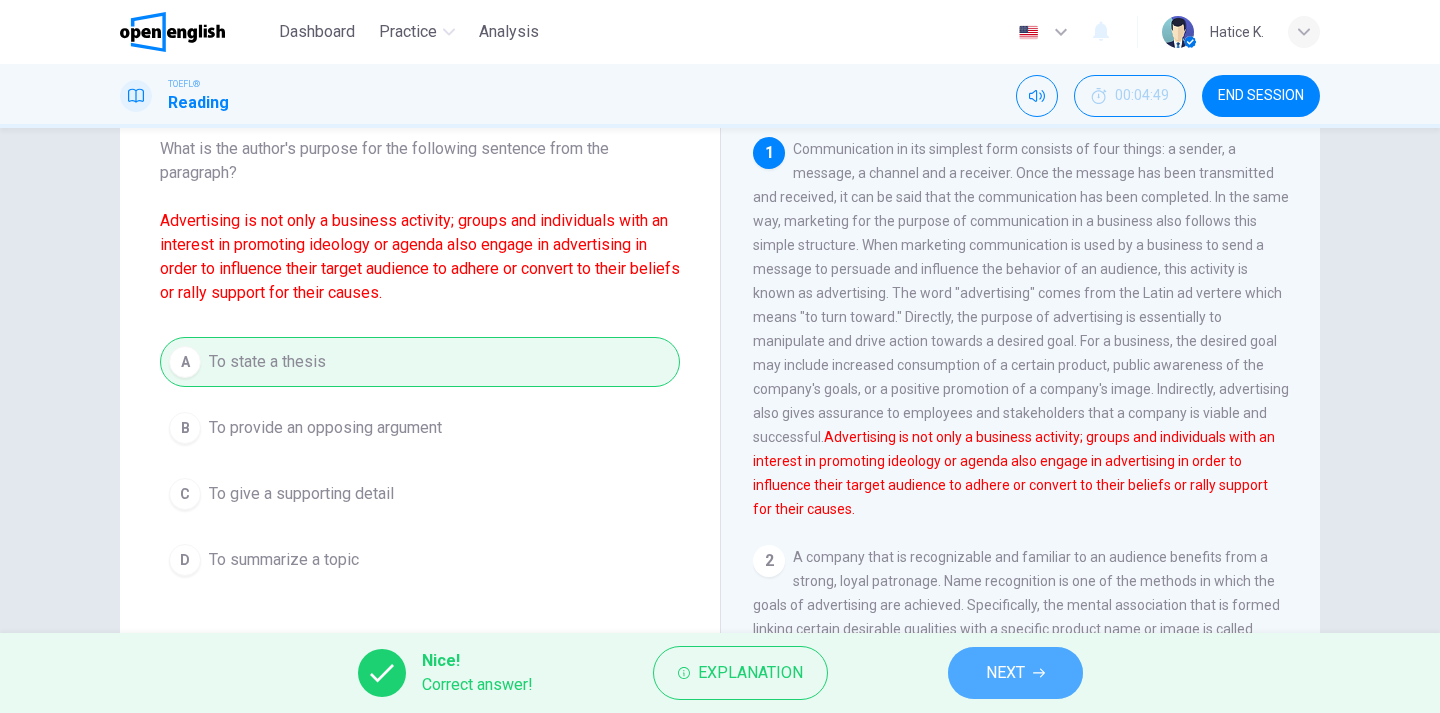 click on "NEXT" at bounding box center (1015, 673) 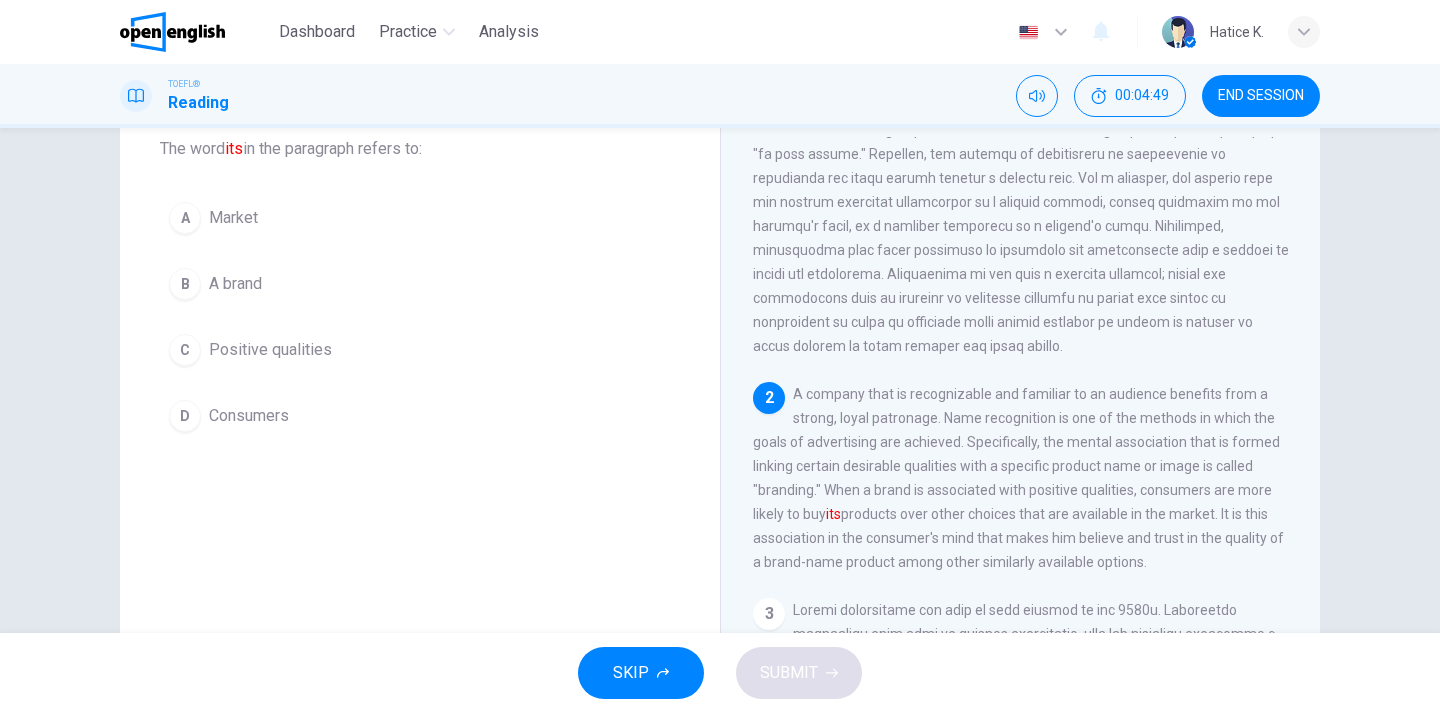 scroll, scrollTop: 201, scrollLeft: 0, axis: vertical 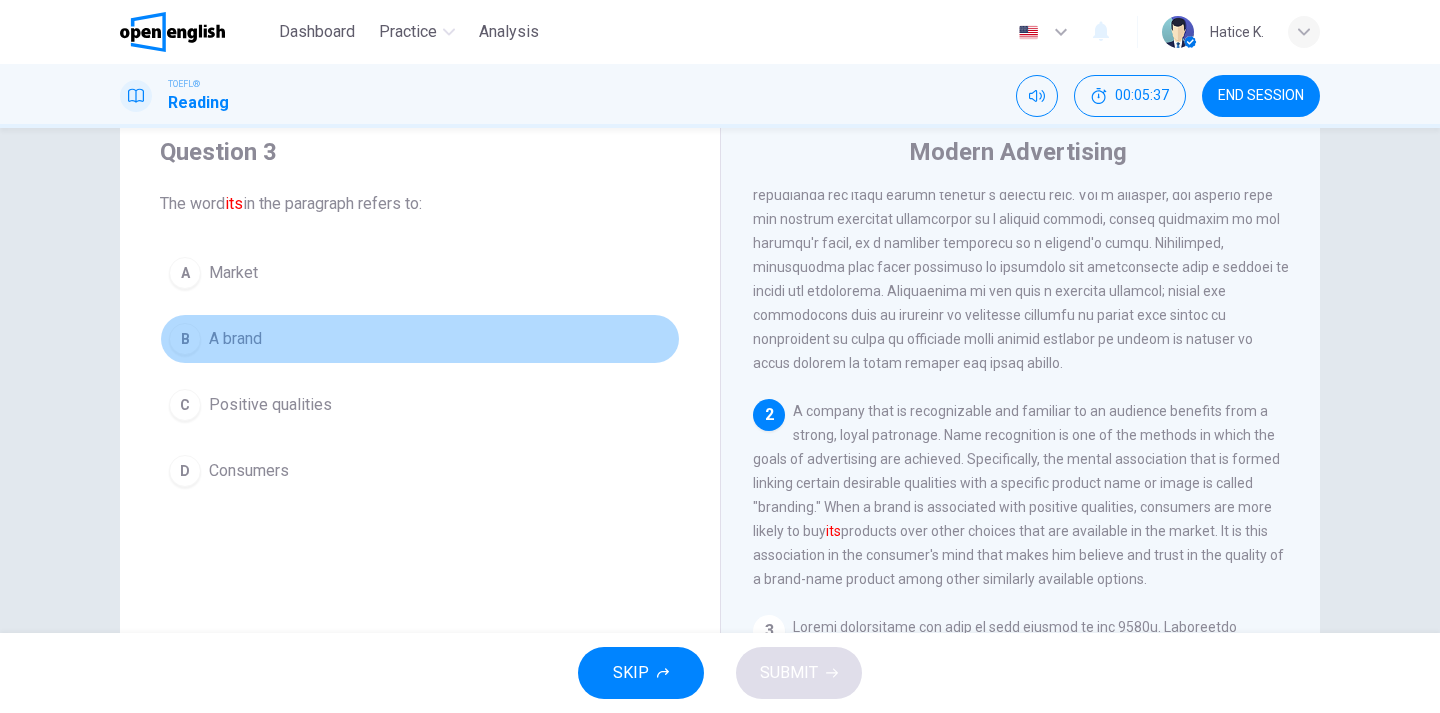 click on "B" at bounding box center [185, 273] 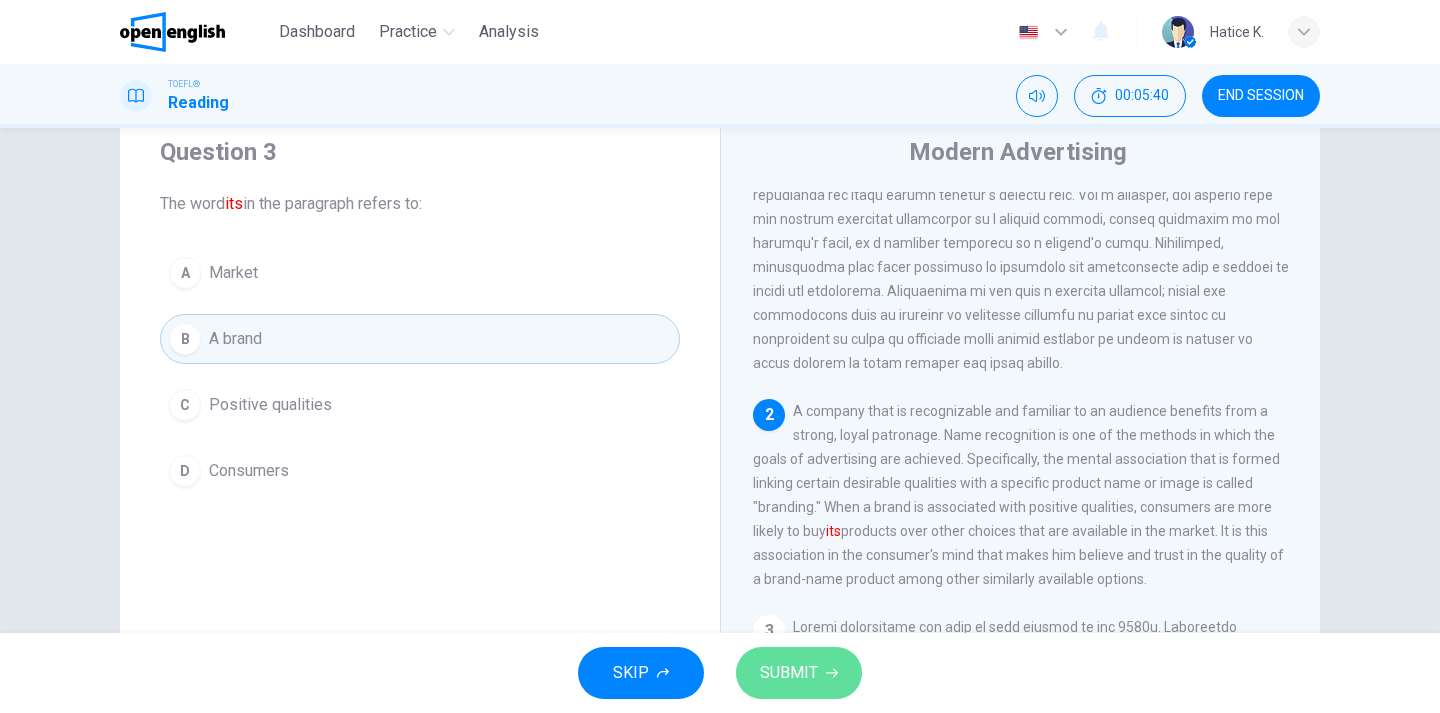 click on "SUBMIT" at bounding box center [789, 673] 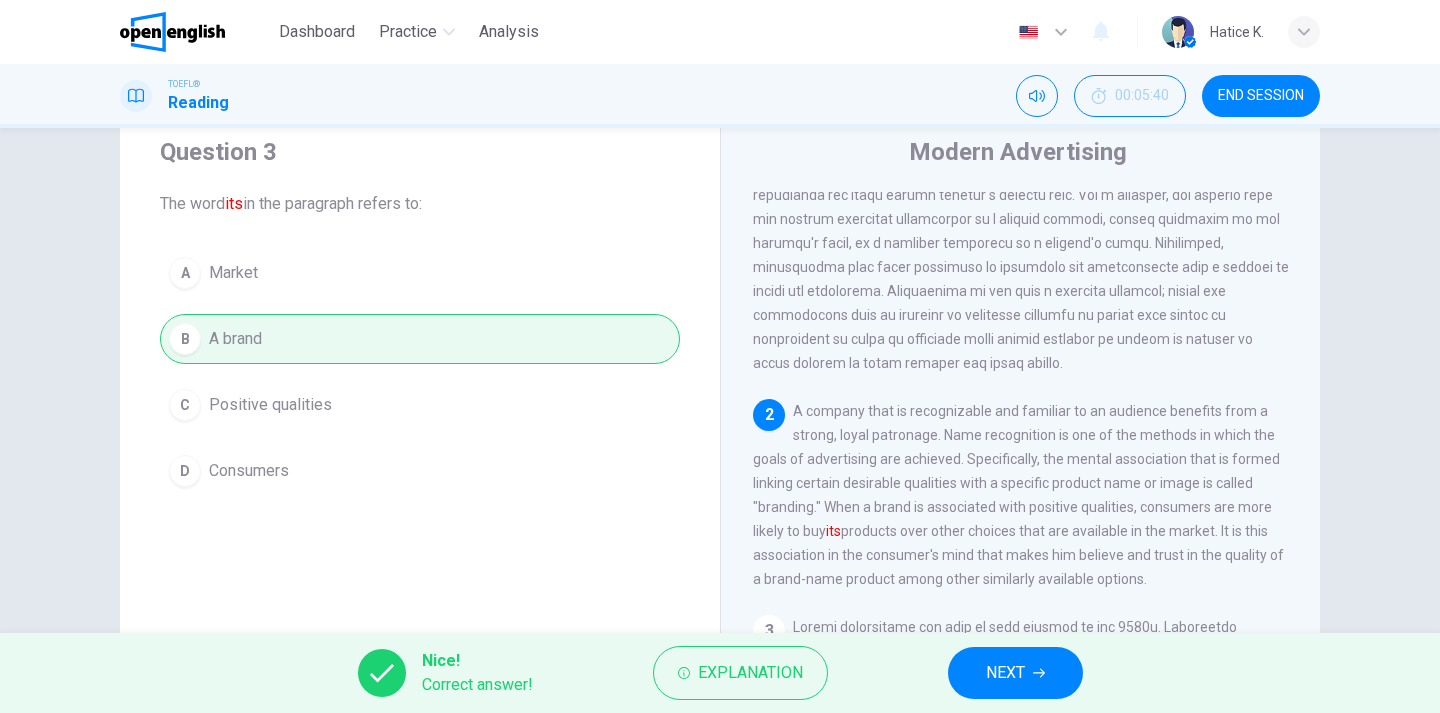 click on "NEXT" at bounding box center (1015, 673) 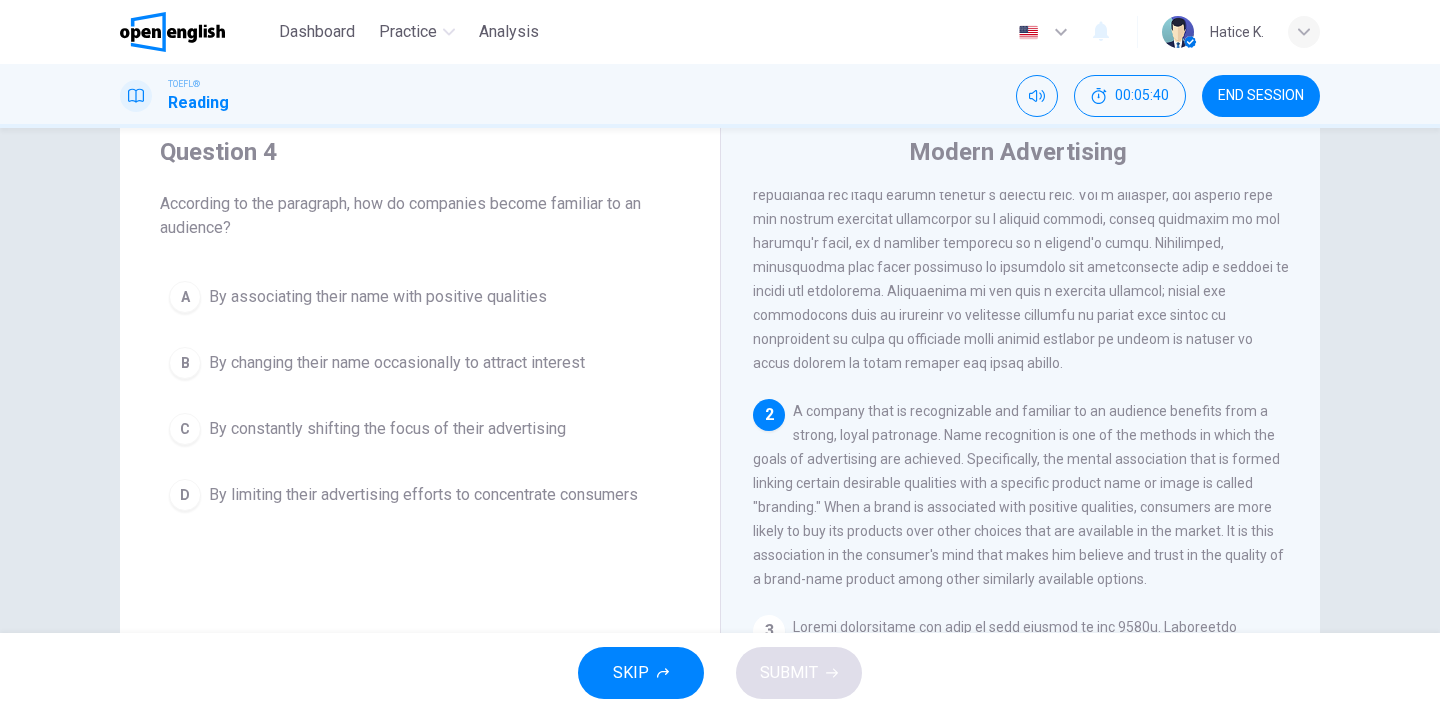 scroll, scrollTop: 384, scrollLeft: 0, axis: vertical 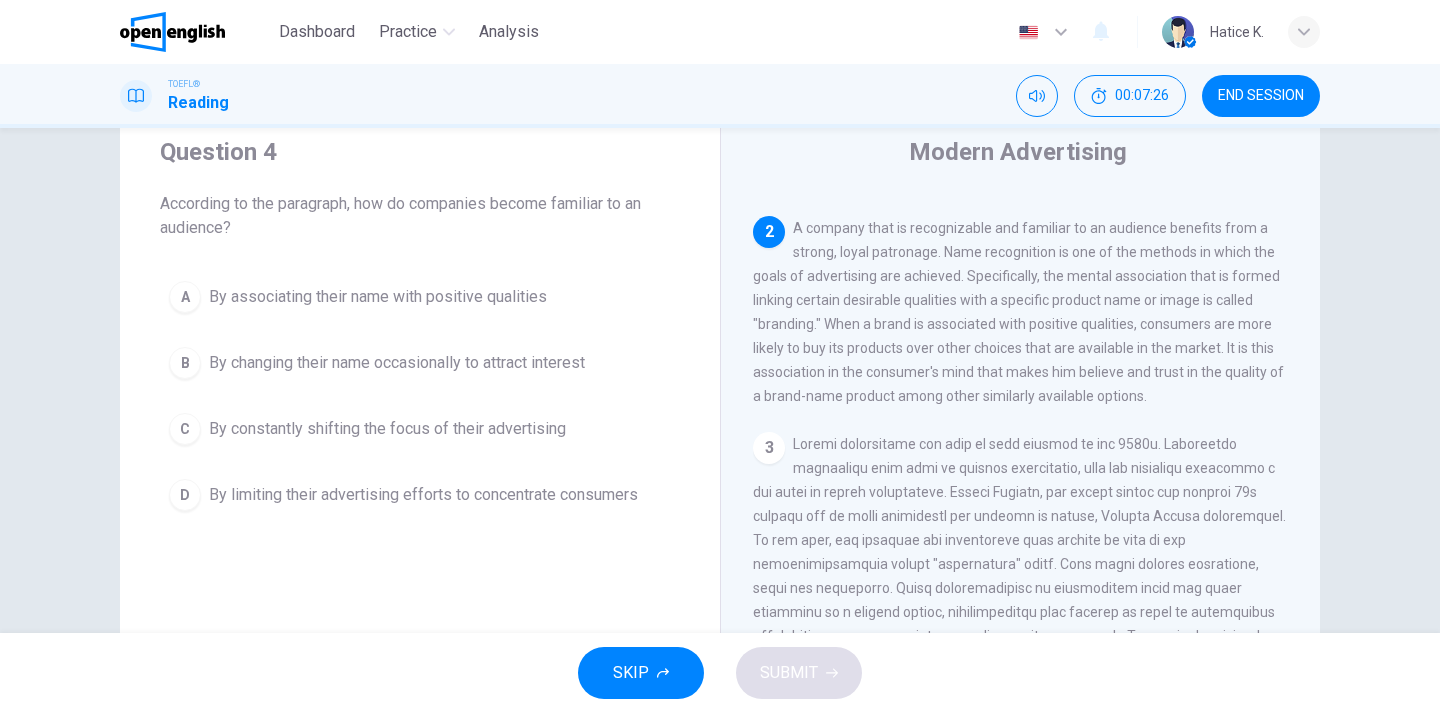 click on "A" at bounding box center [185, 297] 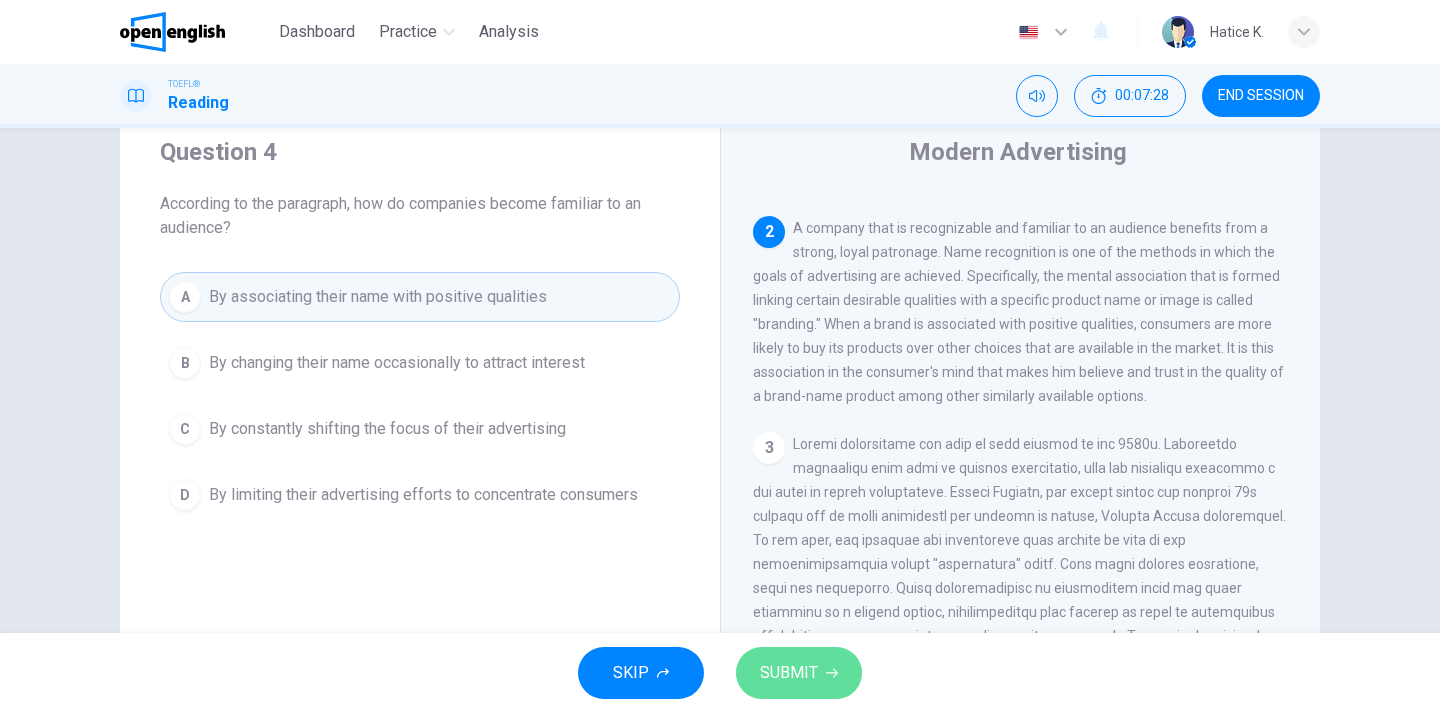 click on "SUBMIT" at bounding box center [799, 673] 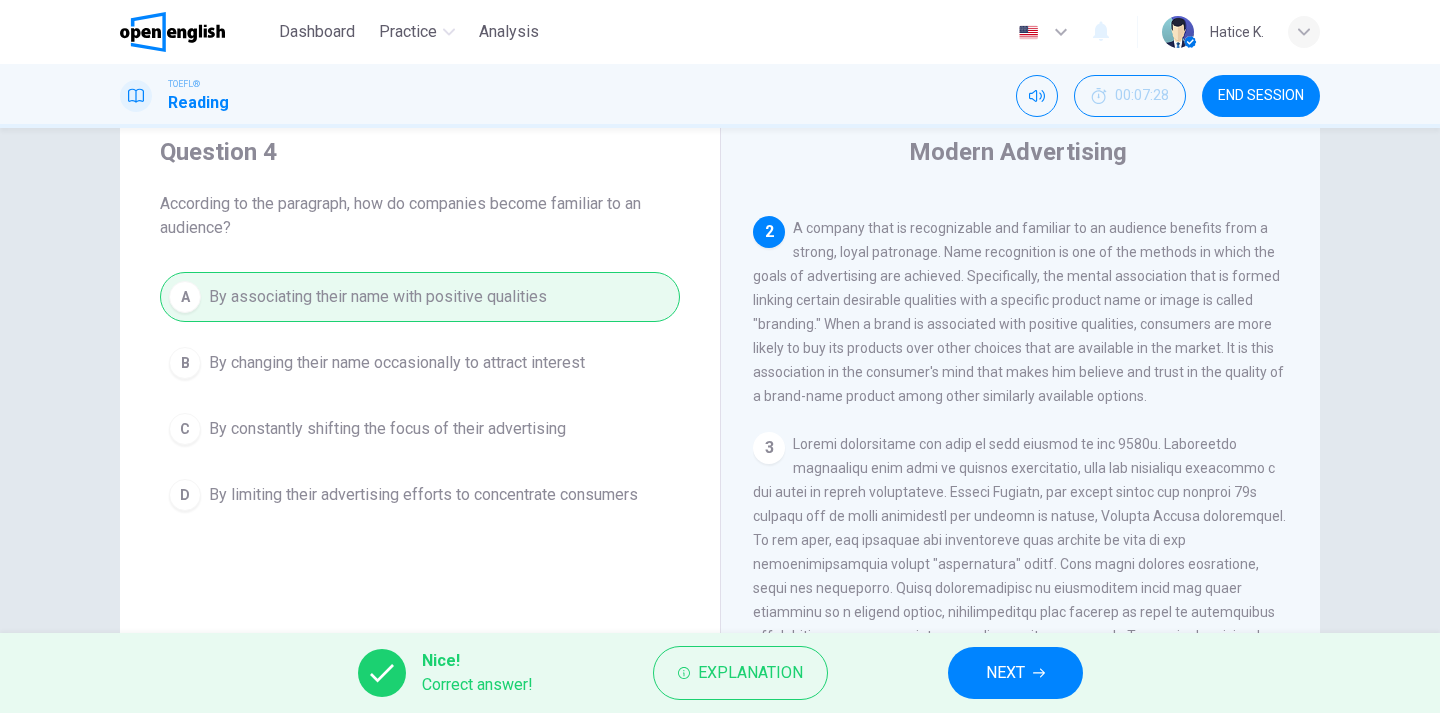 click on "Nice! Correct answer! Explanation NEXT" at bounding box center [720, 673] 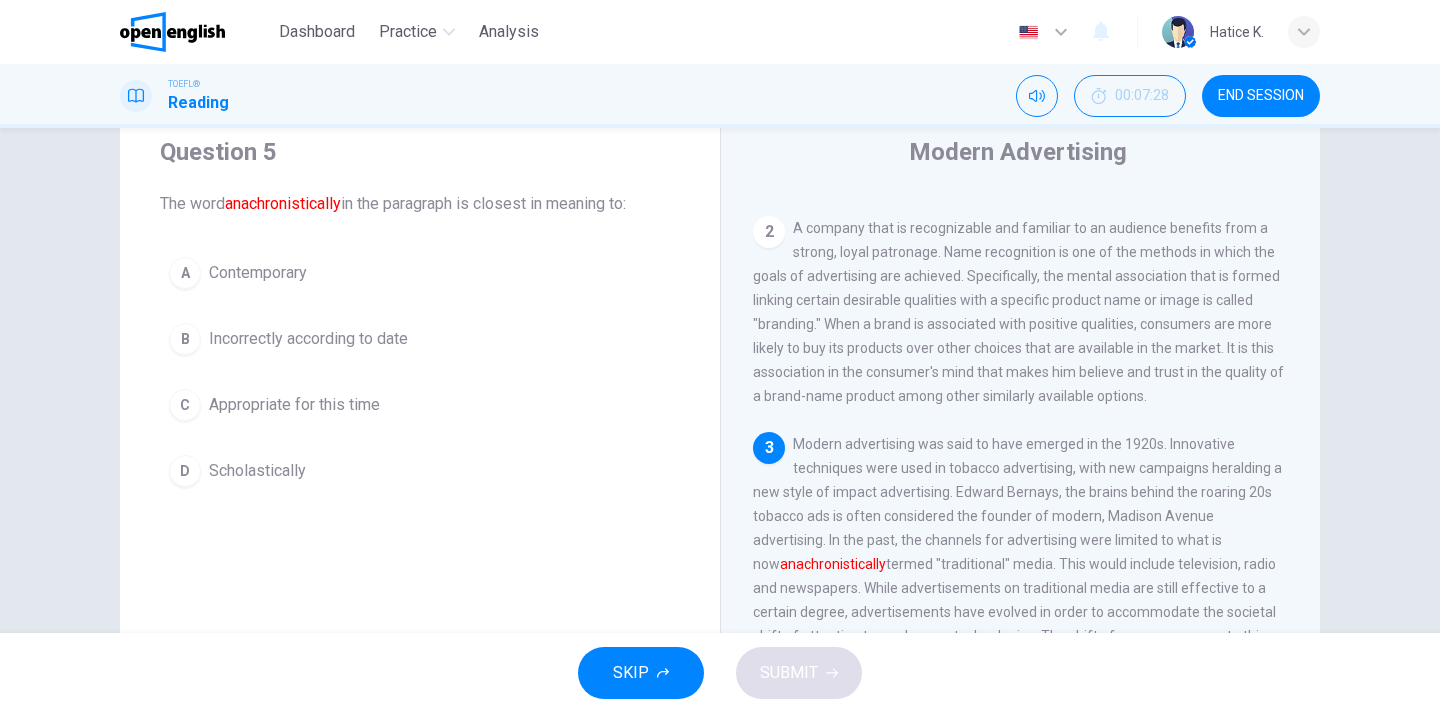 scroll, scrollTop: 561, scrollLeft: 0, axis: vertical 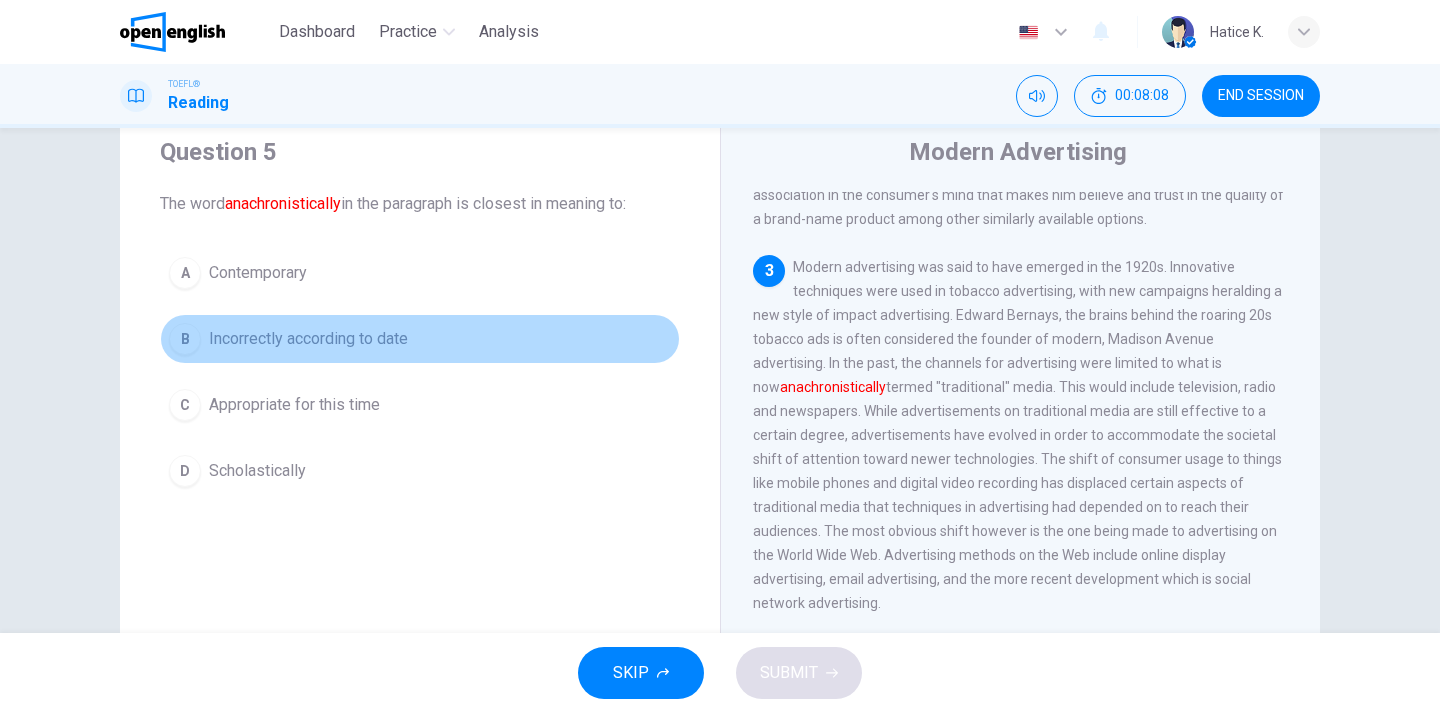 click on "Incorrectly according to date" at bounding box center [258, 273] 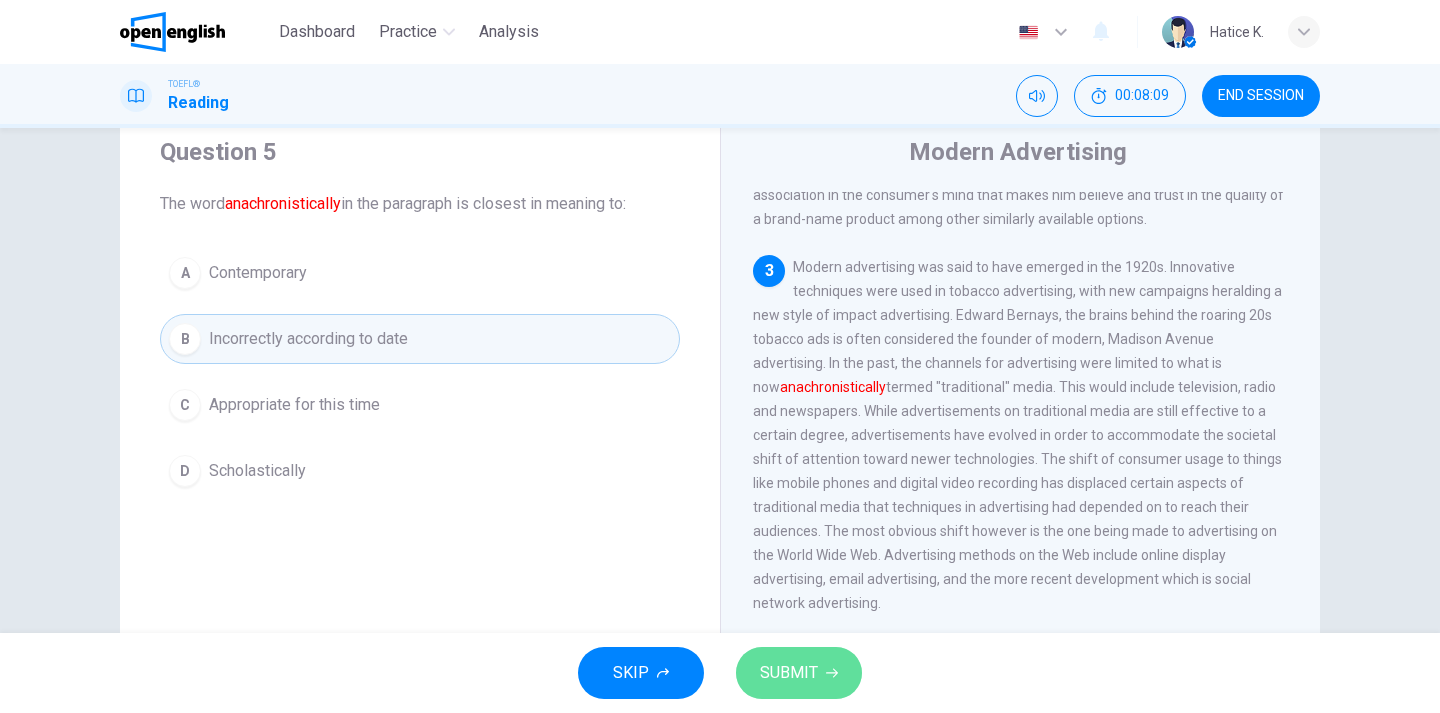 click on "SUBMIT" at bounding box center [799, 673] 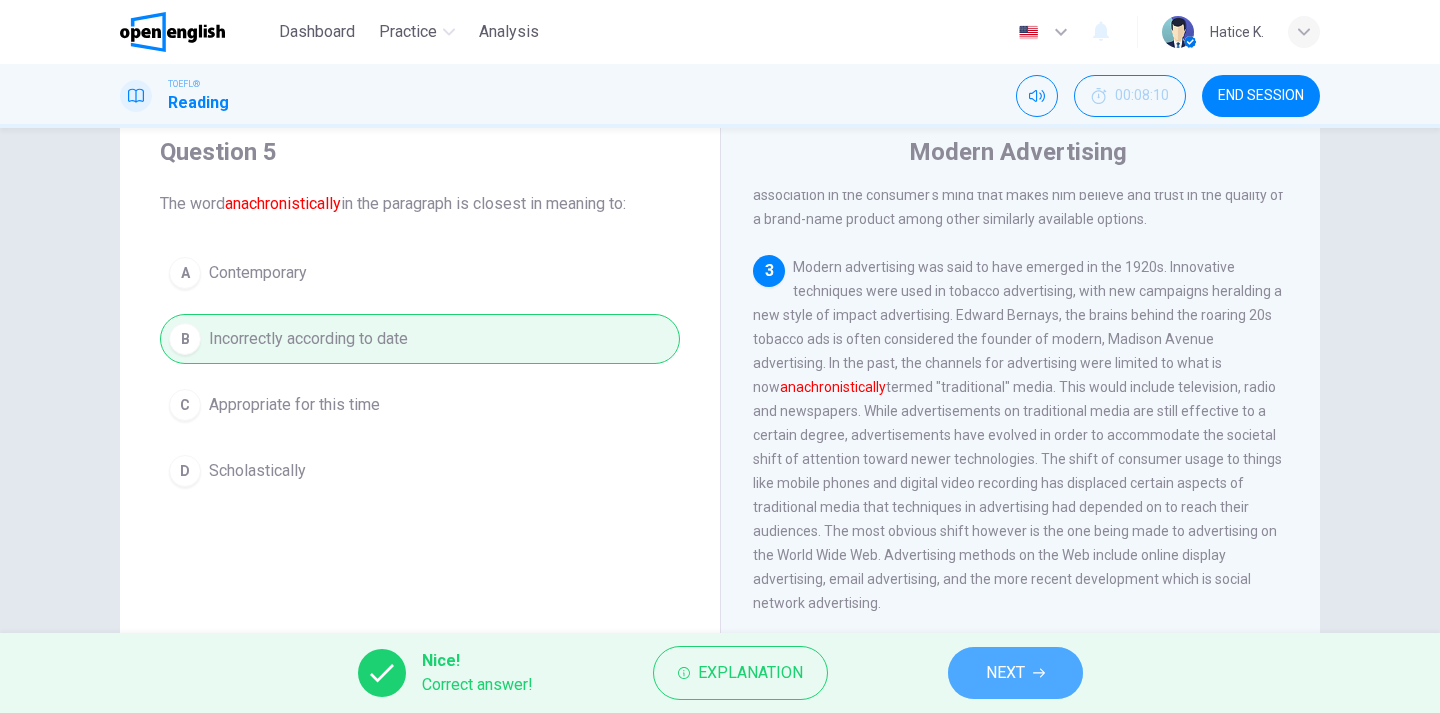 click on "NEXT" at bounding box center (1015, 673) 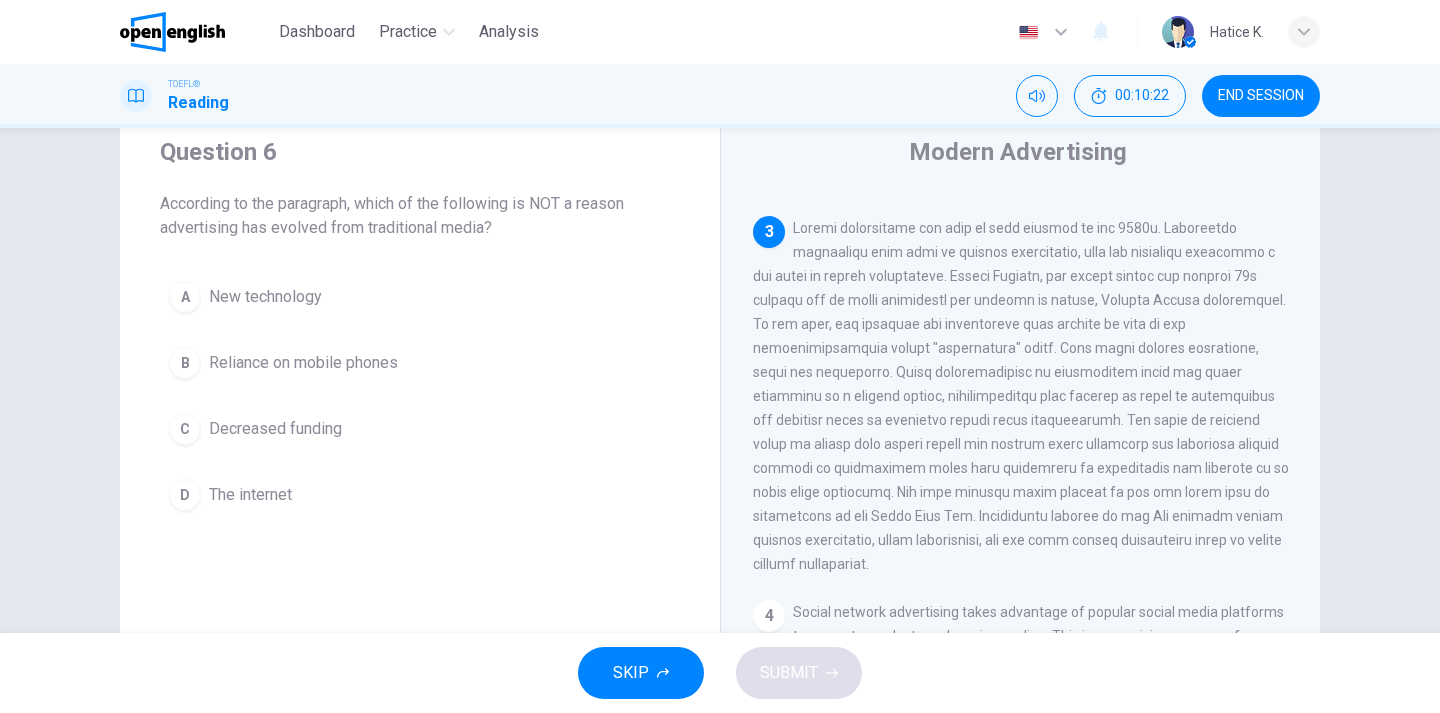 click on "C" at bounding box center [185, 297] 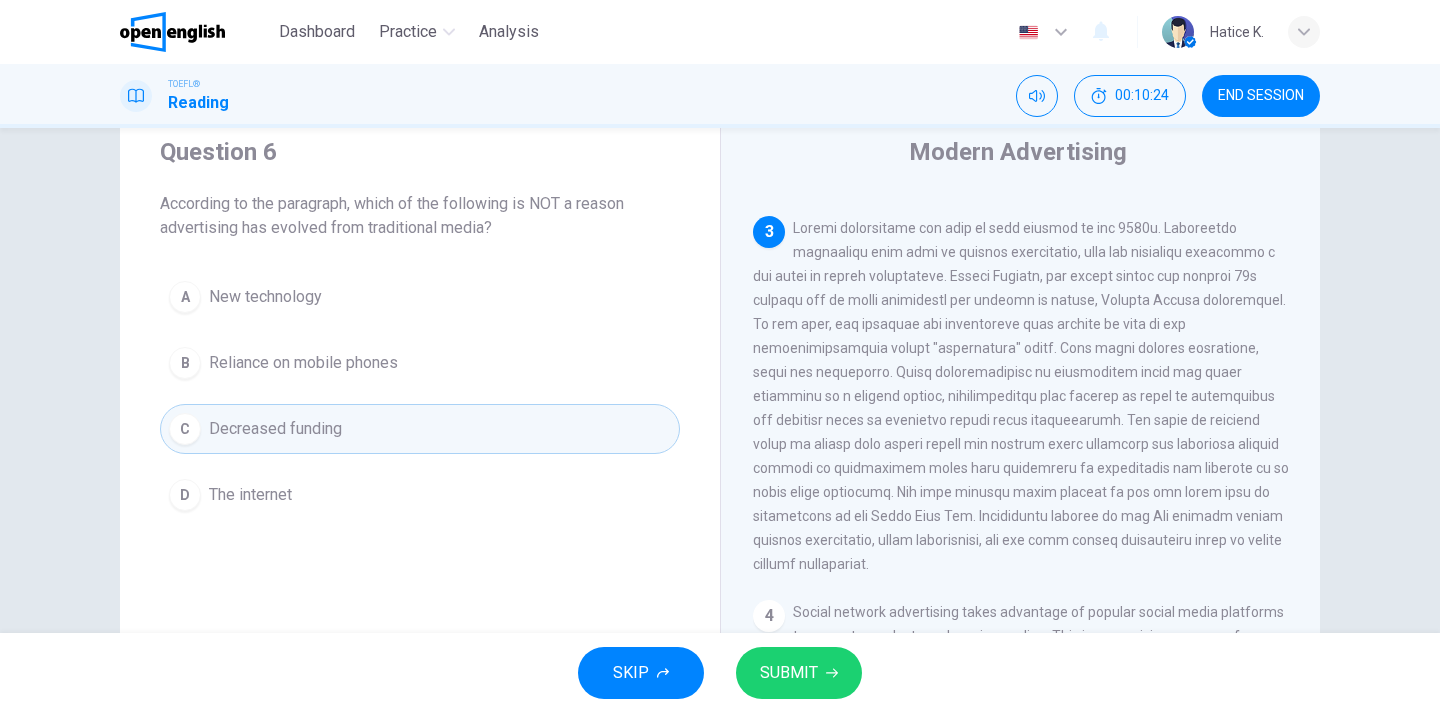 click on "SUBMIT" at bounding box center [799, 673] 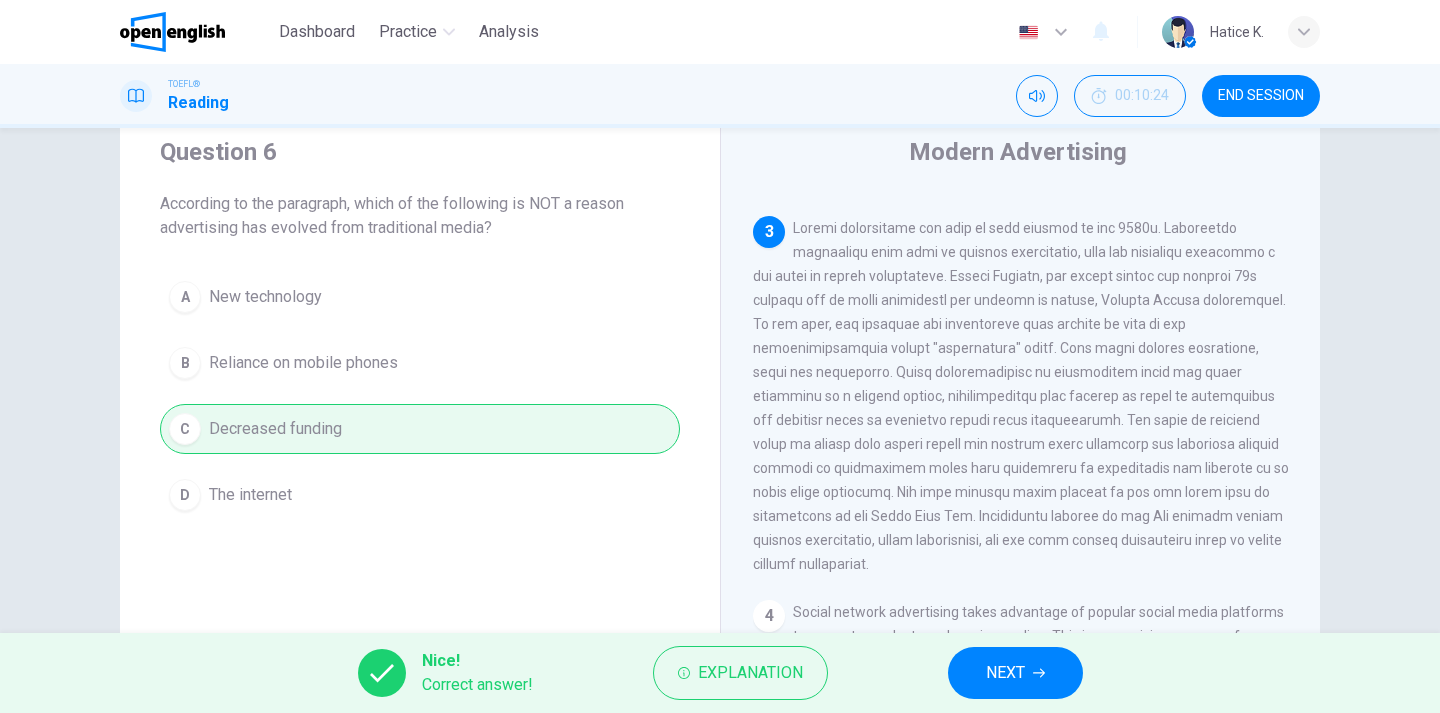 click on "NEXT" at bounding box center [1005, 673] 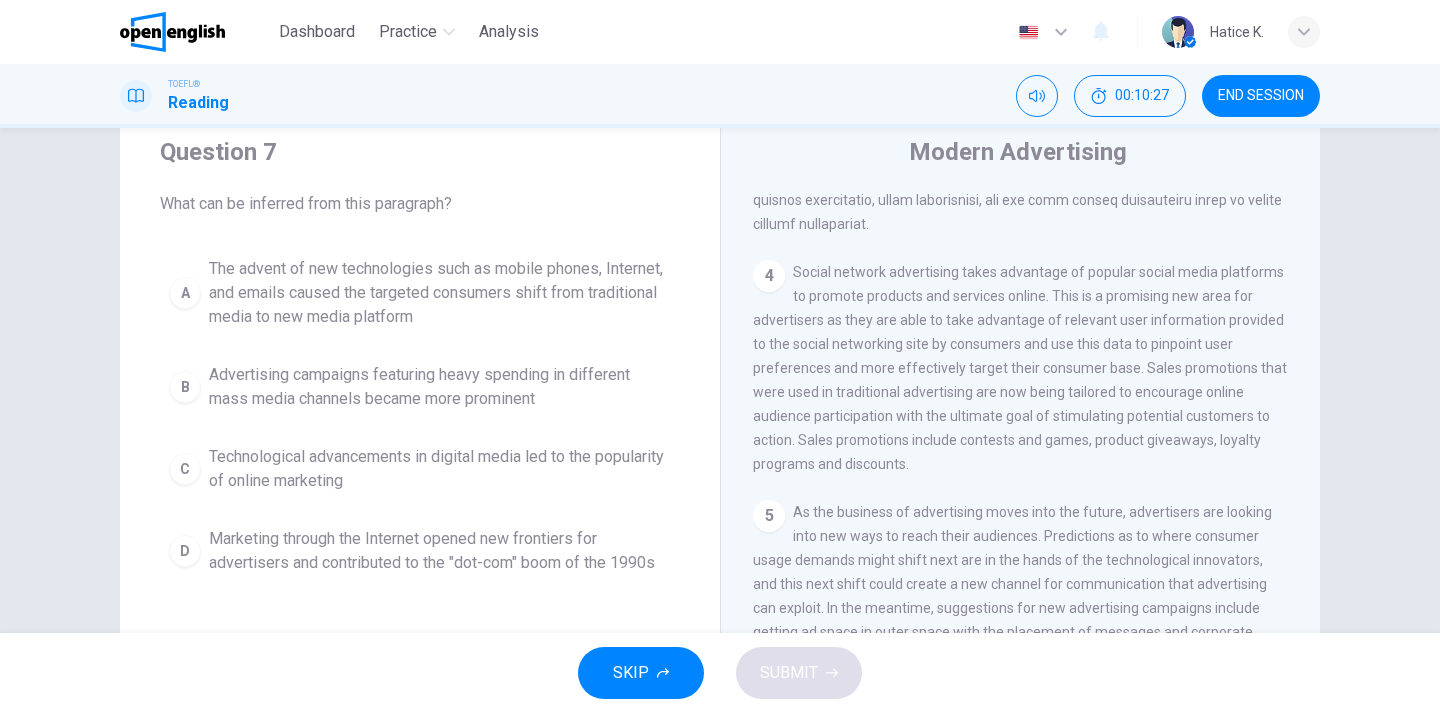 scroll, scrollTop: 913, scrollLeft: 0, axis: vertical 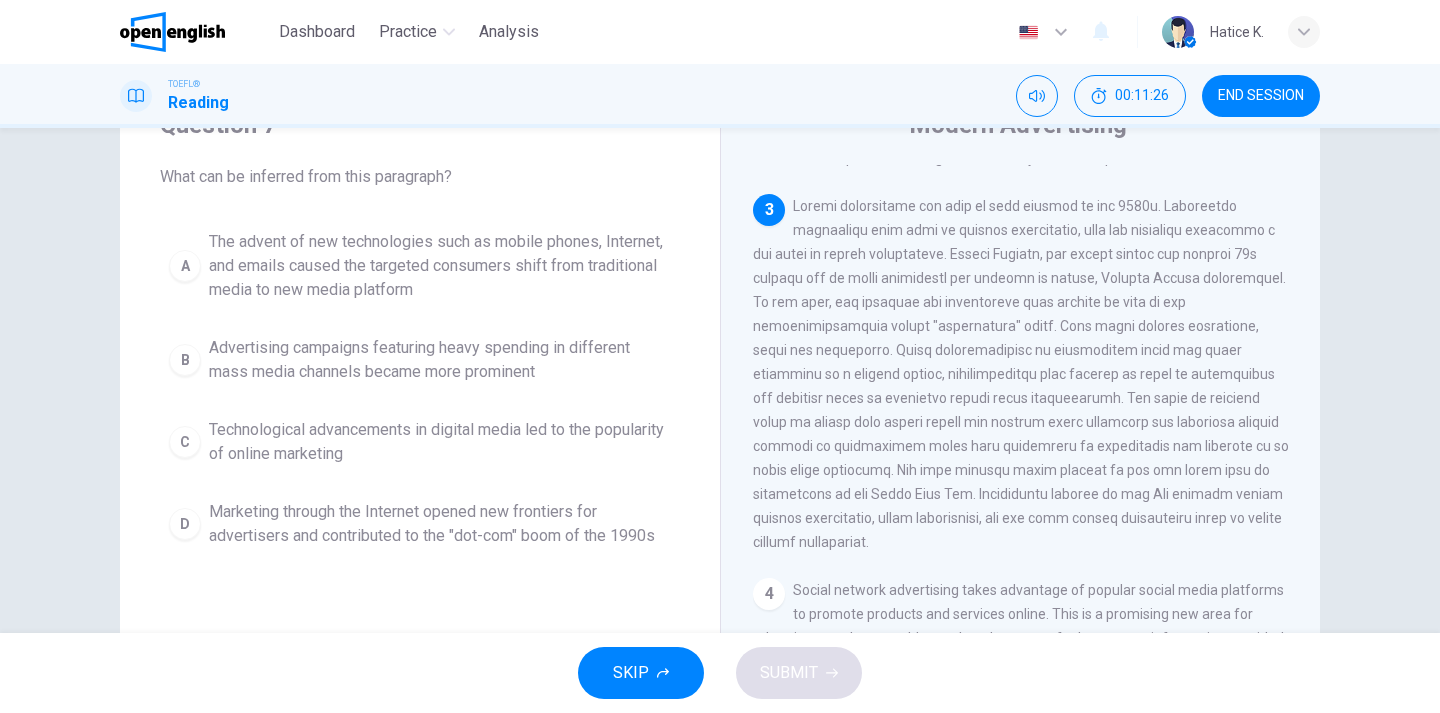 click on "The advent of new technologies such as mobile phones, Internet, and emails caused the targeted consumers shift from traditional media to new media platform" at bounding box center [440, 266] 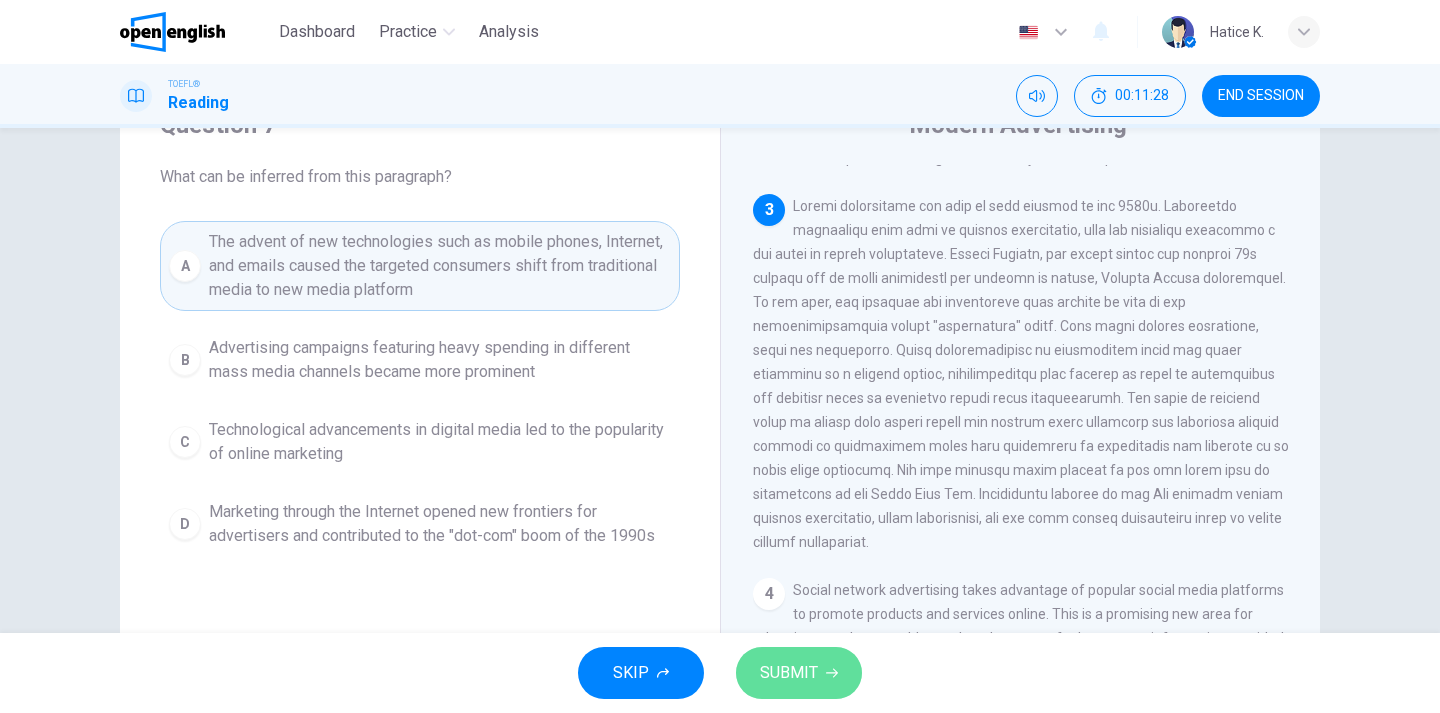 click on "SUBMIT" at bounding box center [799, 673] 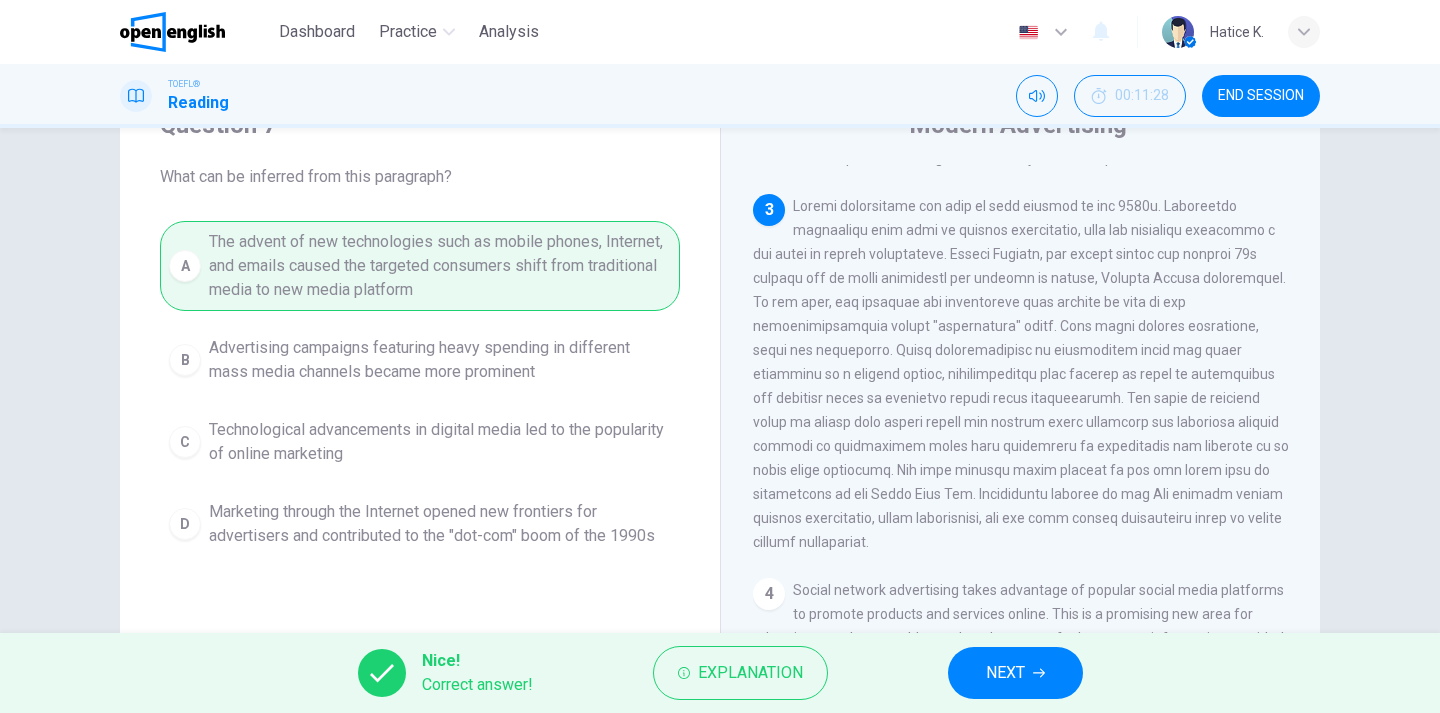 click on "NEXT" at bounding box center [1015, 673] 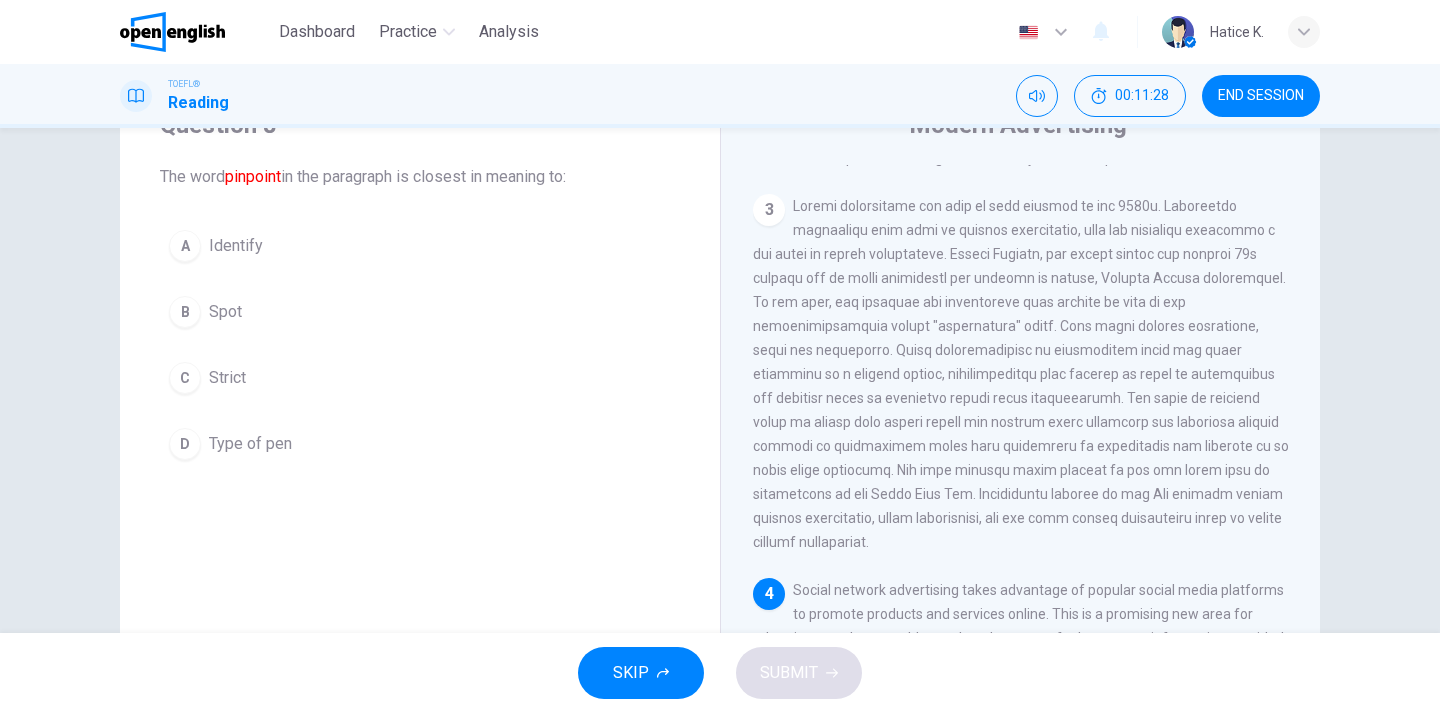 scroll, scrollTop: 801, scrollLeft: 0, axis: vertical 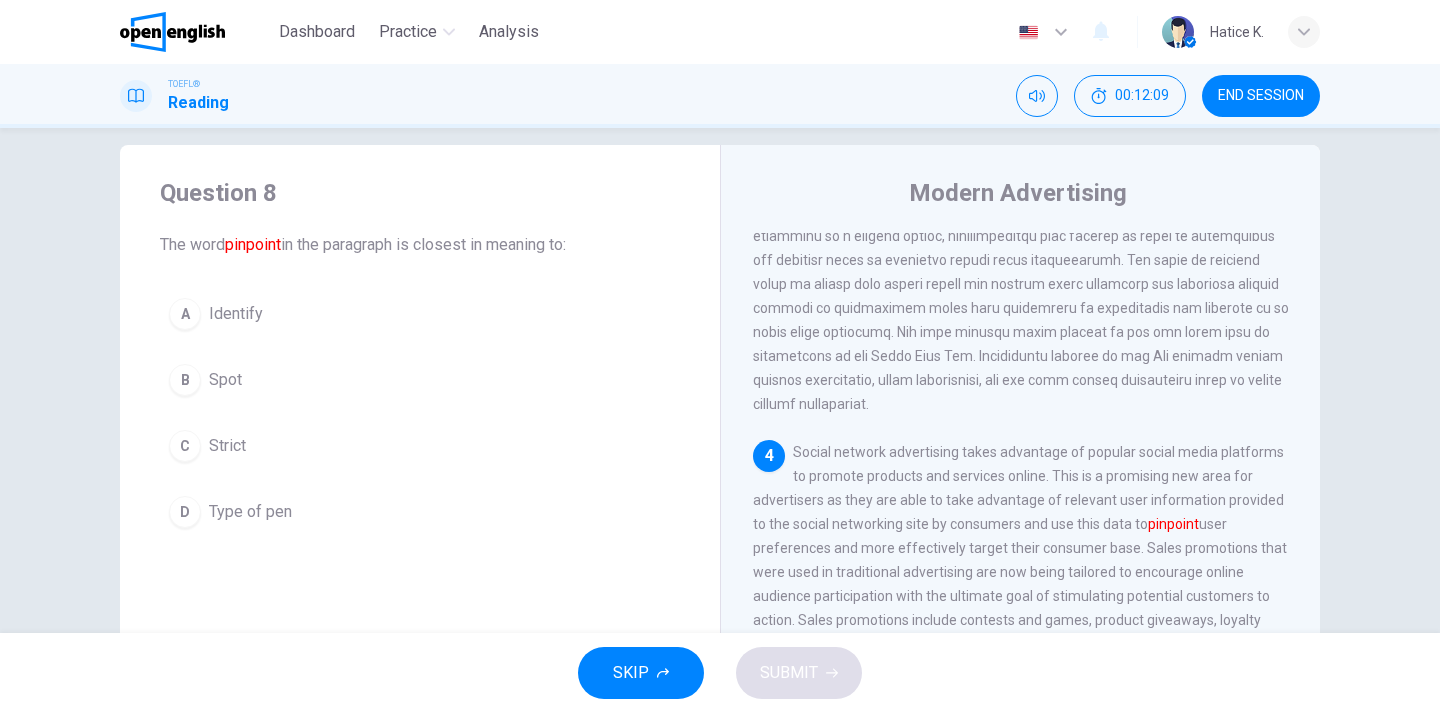 click on "A Identify" at bounding box center (420, 314) 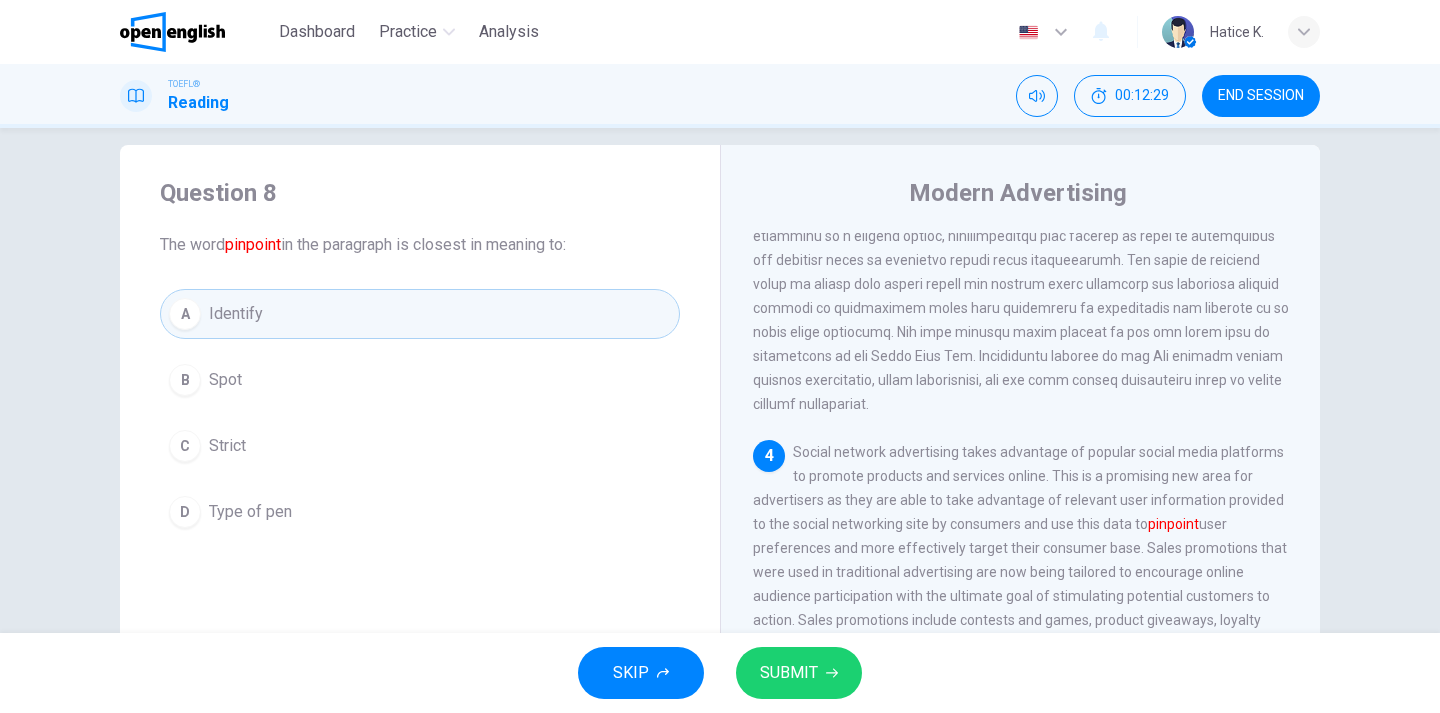 click on "SUBMIT" at bounding box center [799, 673] 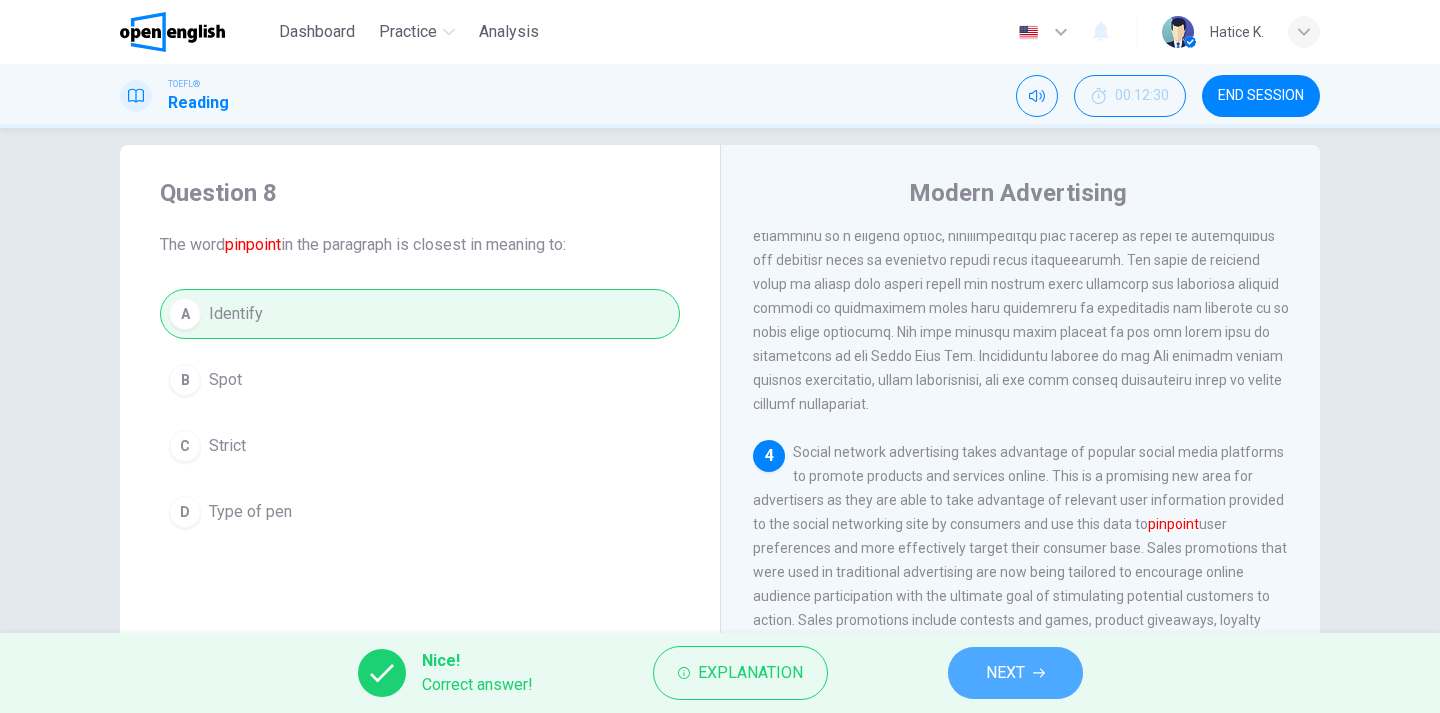 click on "NEXT" at bounding box center [1015, 673] 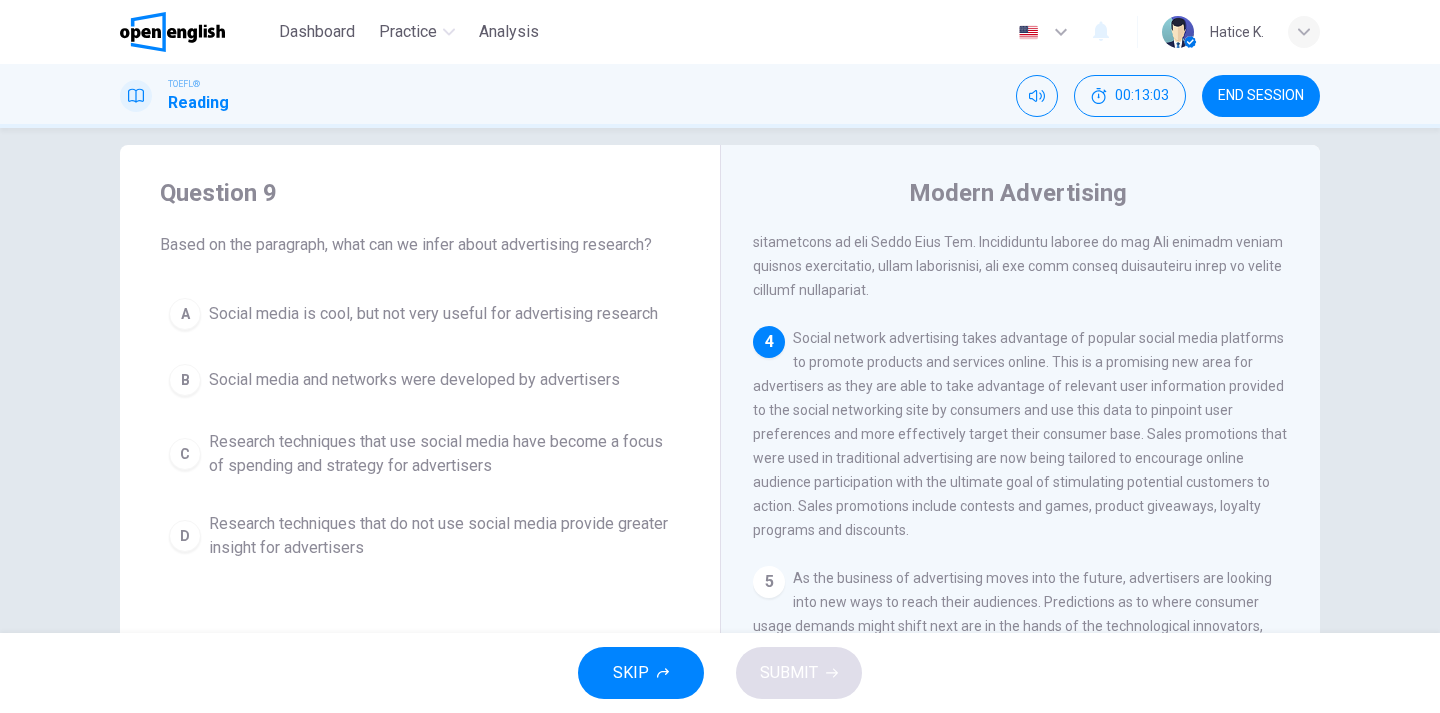 scroll, scrollTop: 898, scrollLeft: 0, axis: vertical 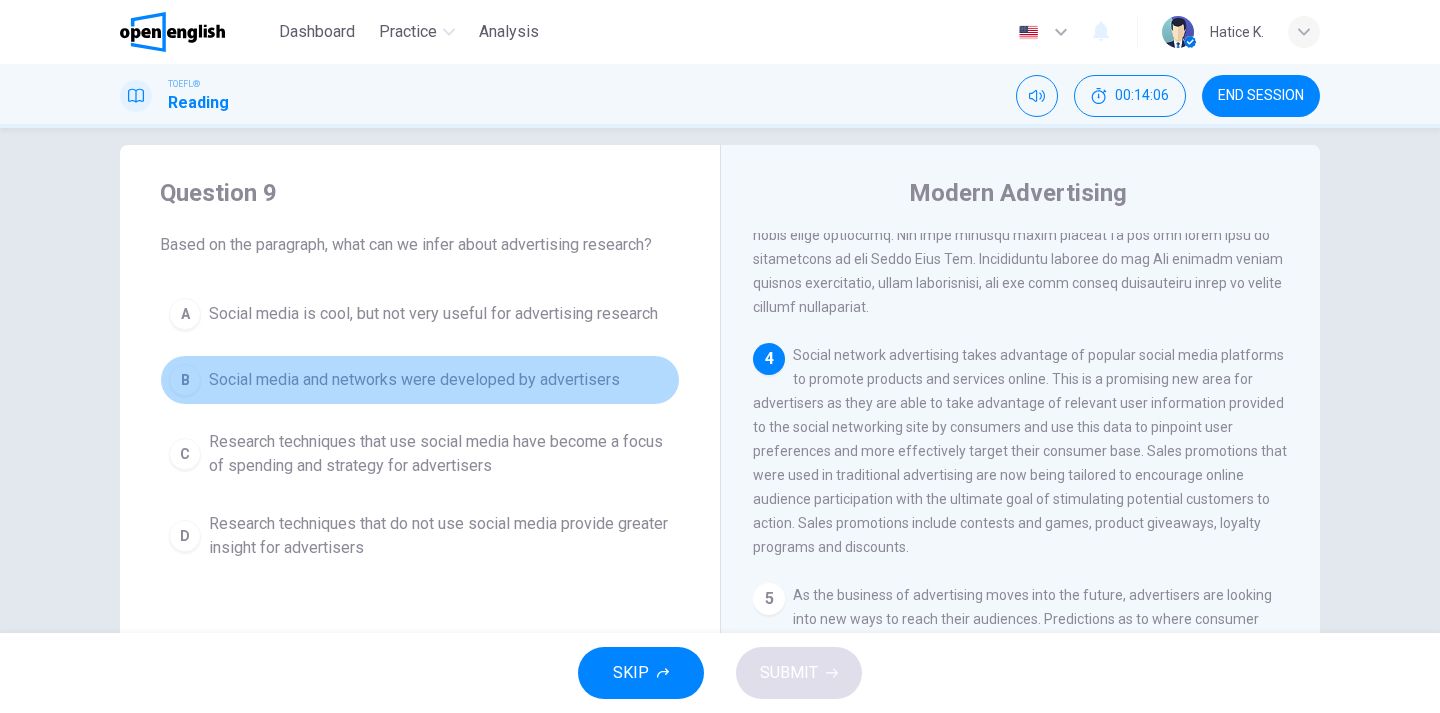 click on "Social media and networks were developed by advertisers" at bounding box center [433, 314] 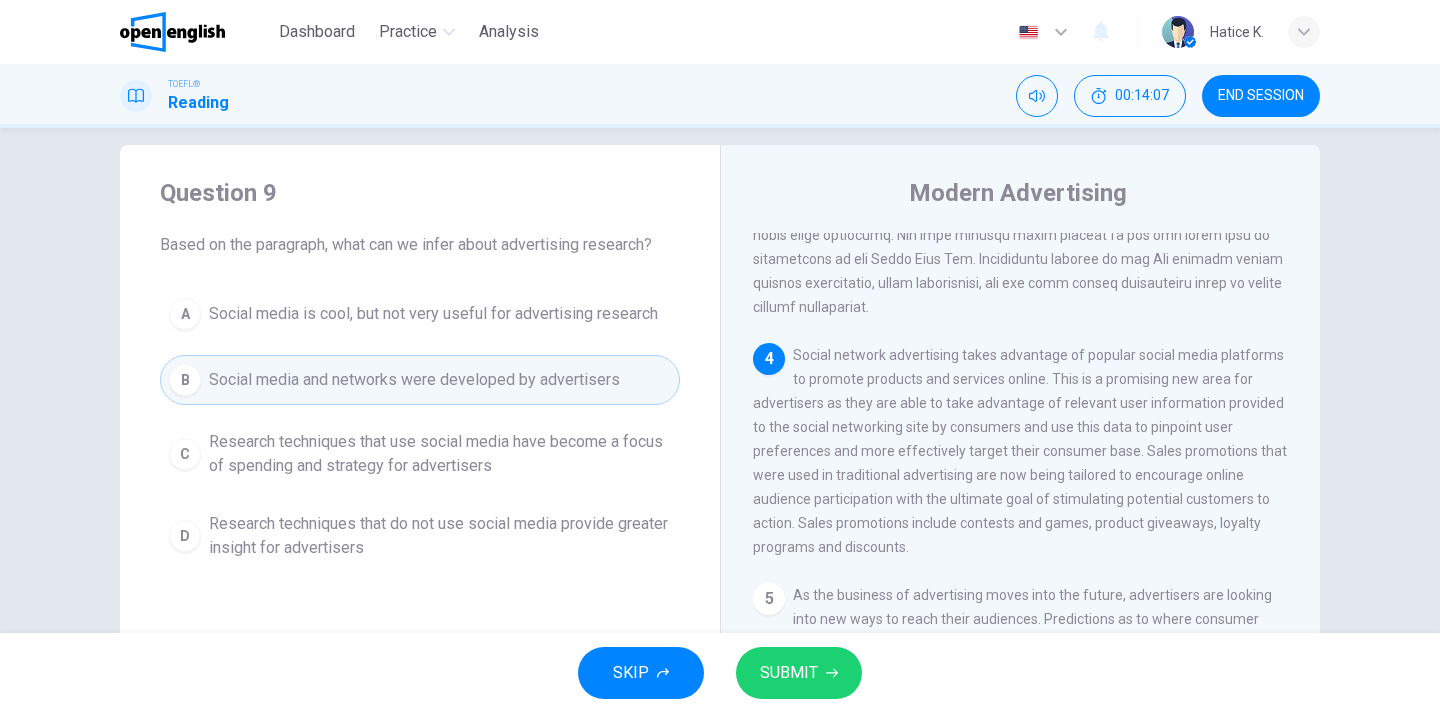 click on "SUBMIT" at bounding box center (789, 673) 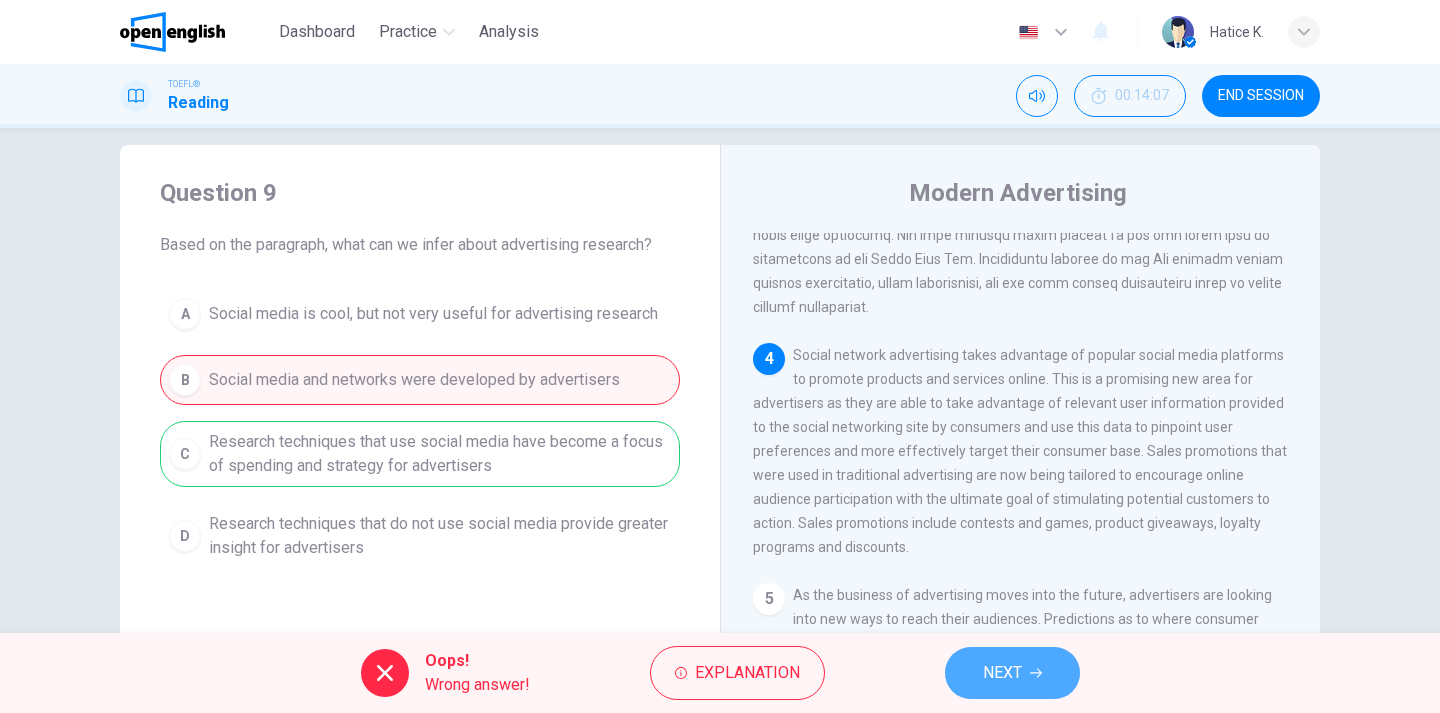 click on "NEXT" at bounding box center [1002, 673] 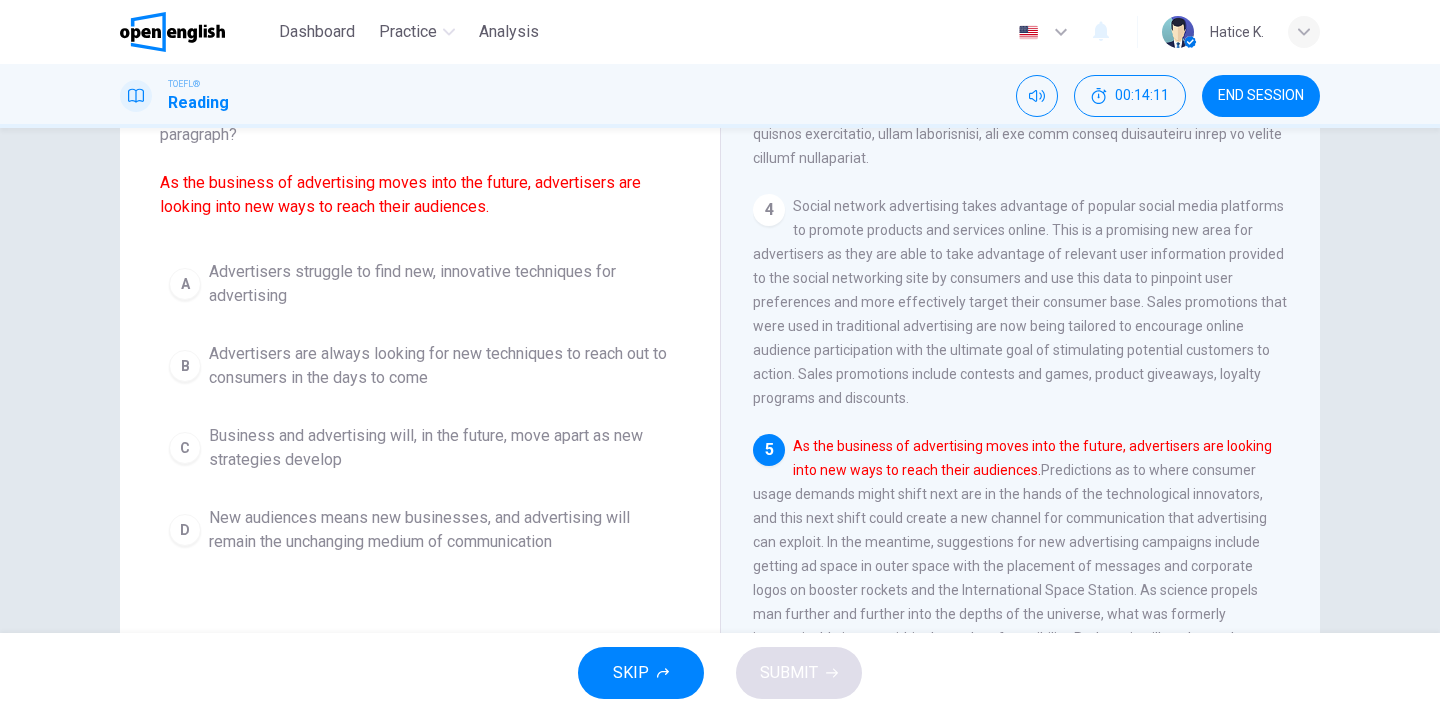 scroll, scrollTop: 158, scrollLeft: 0, axis: vertical 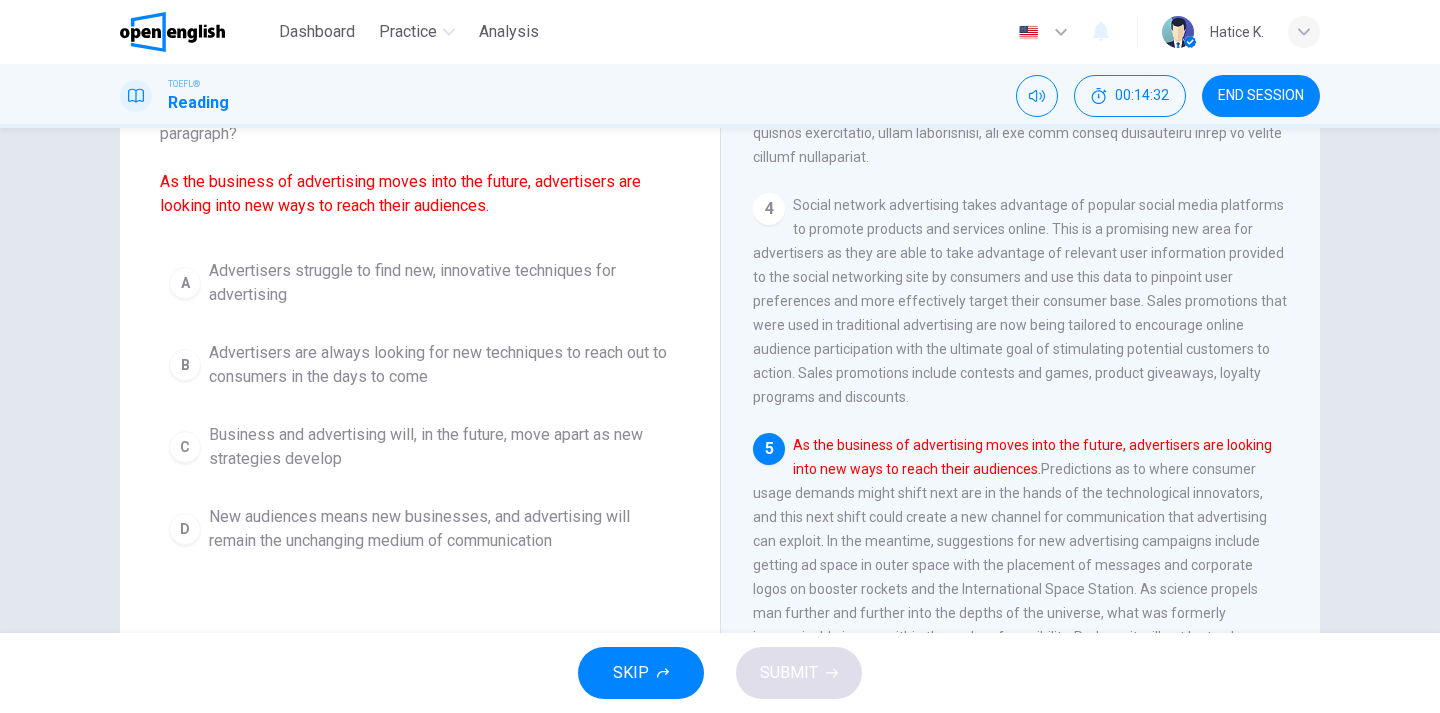 click on "Business and advertising will, in the future, move apart as new strategies develop" at bounding box center (440, 283) 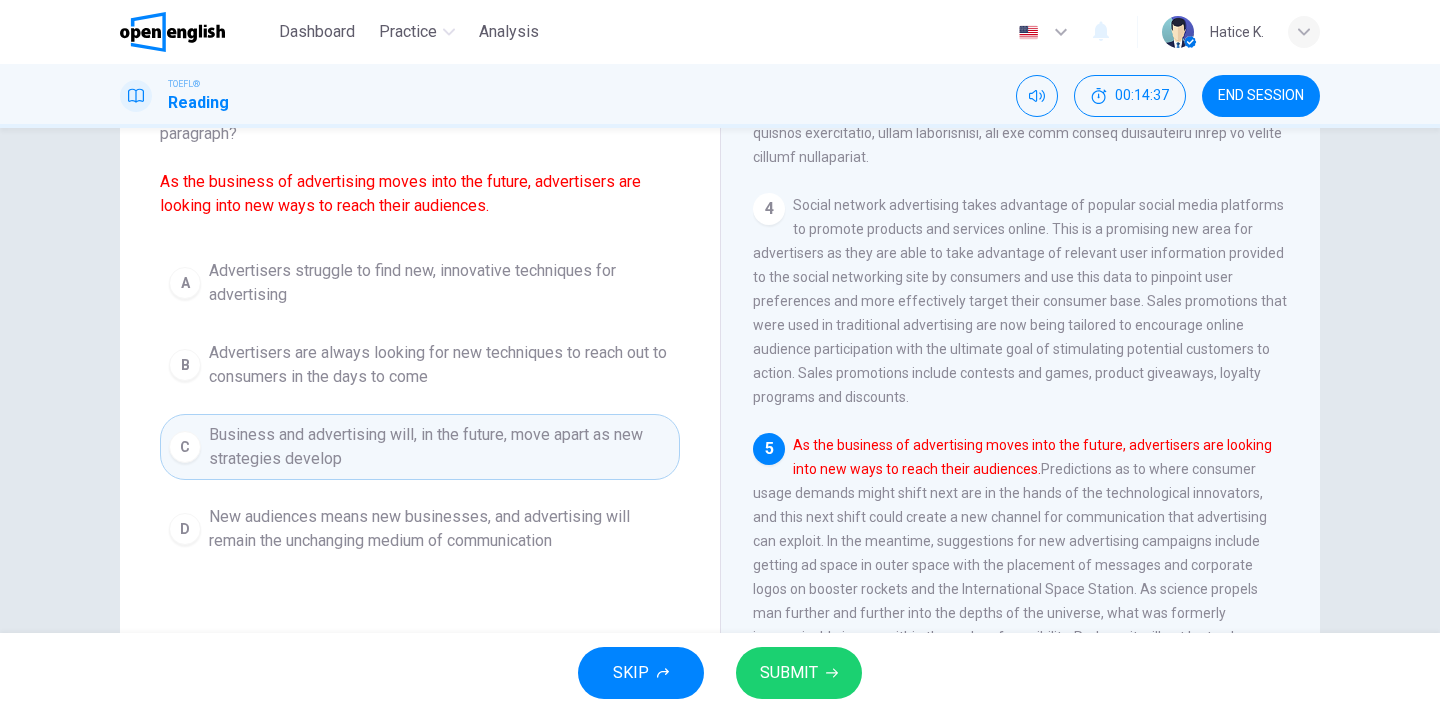 click on "SUBMIT" at bounding box center [789, 673] 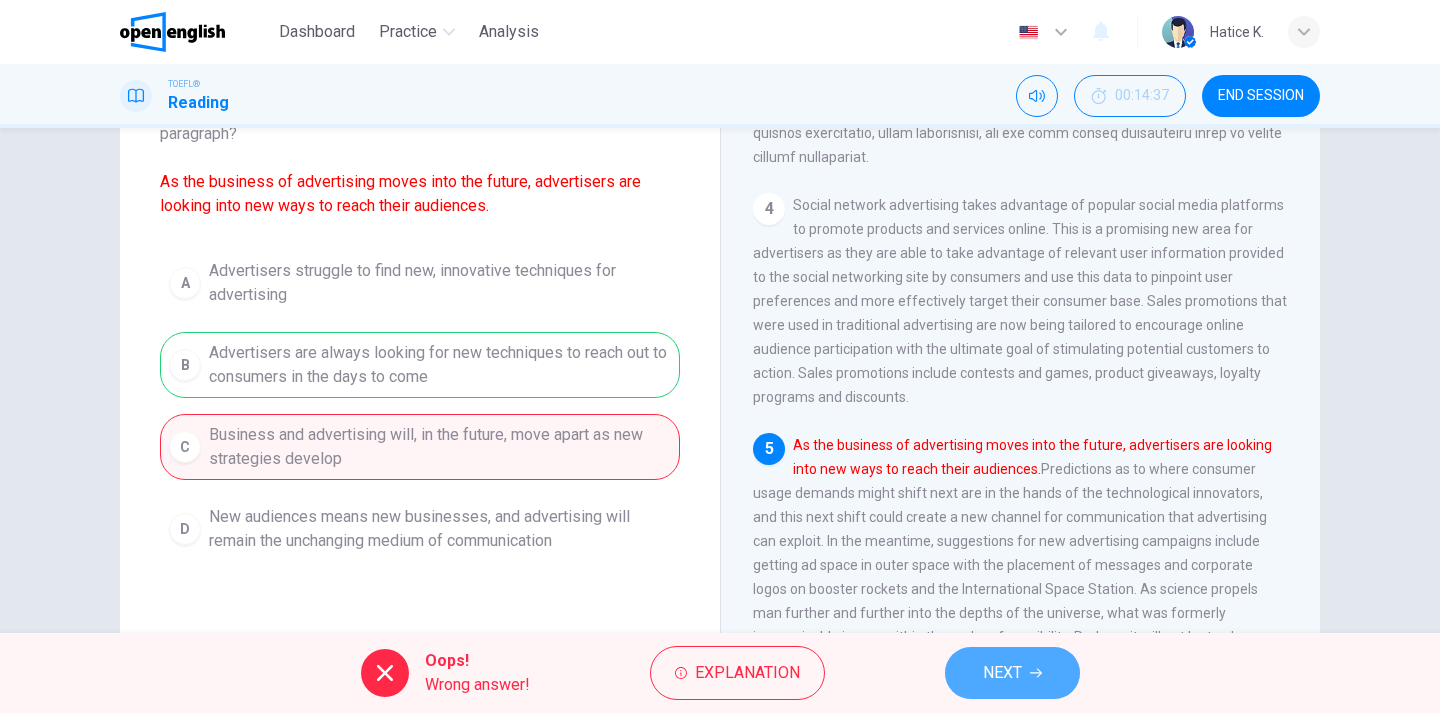 click on "NEXT" at bounding box center [1012, 673] 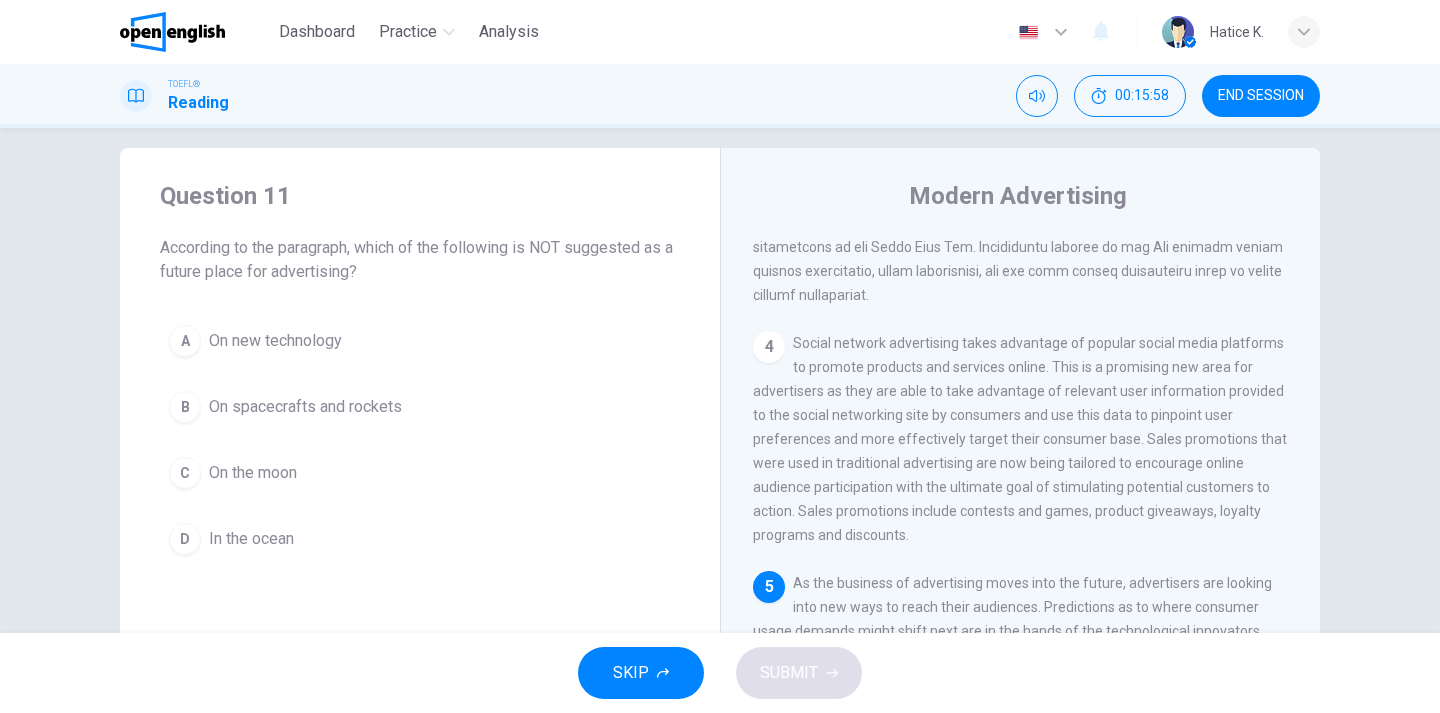 scroll, scrollTop: 19, scrollLeft: 0, axis: vertical 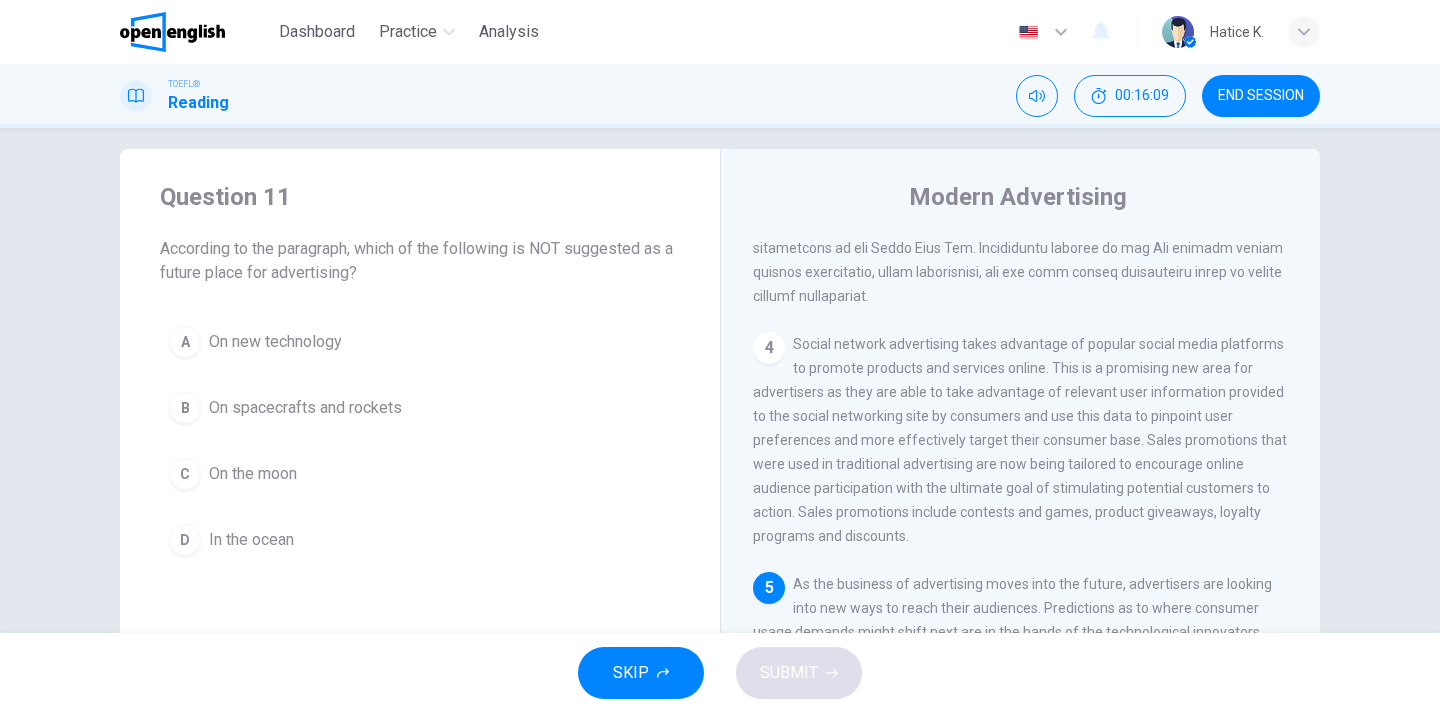 click on "On new technology" at bounding box center (275, 342) 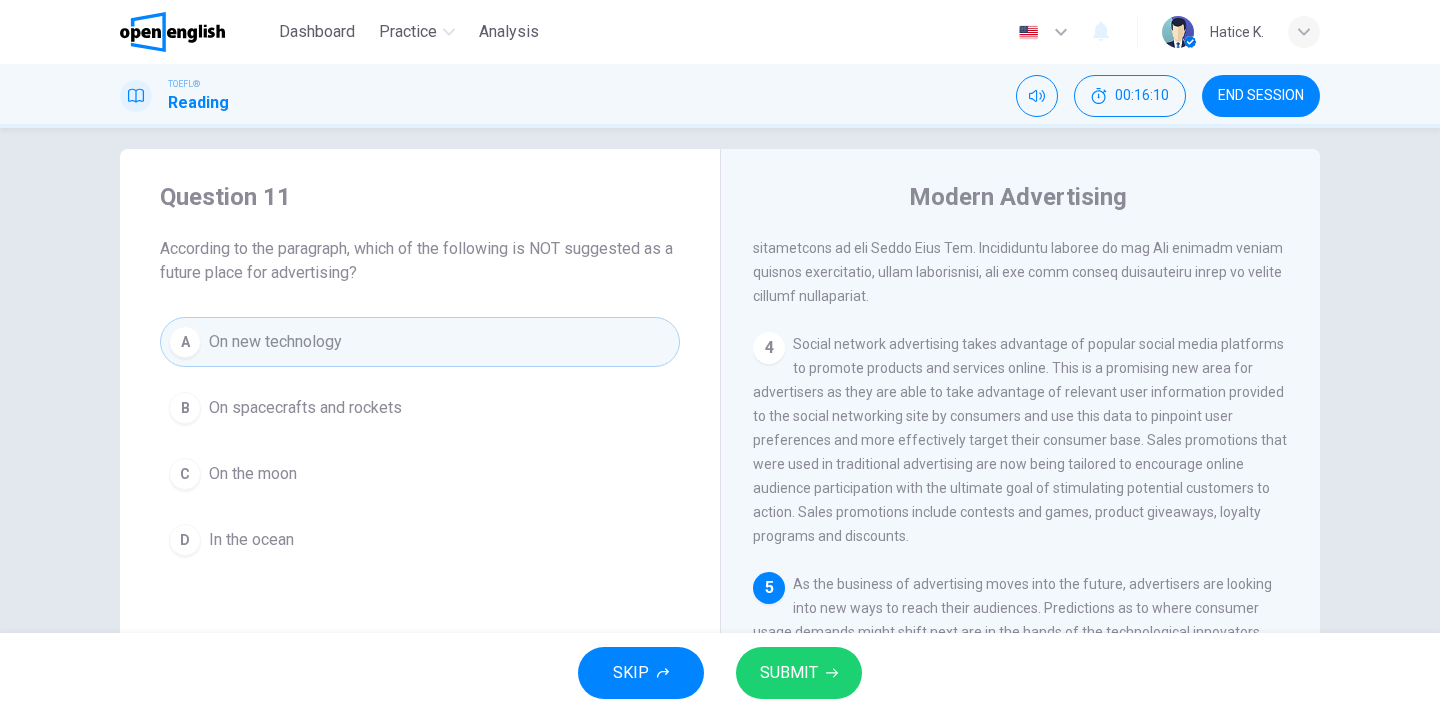 click on "SUBMIT" at bounding box center [789, 673] 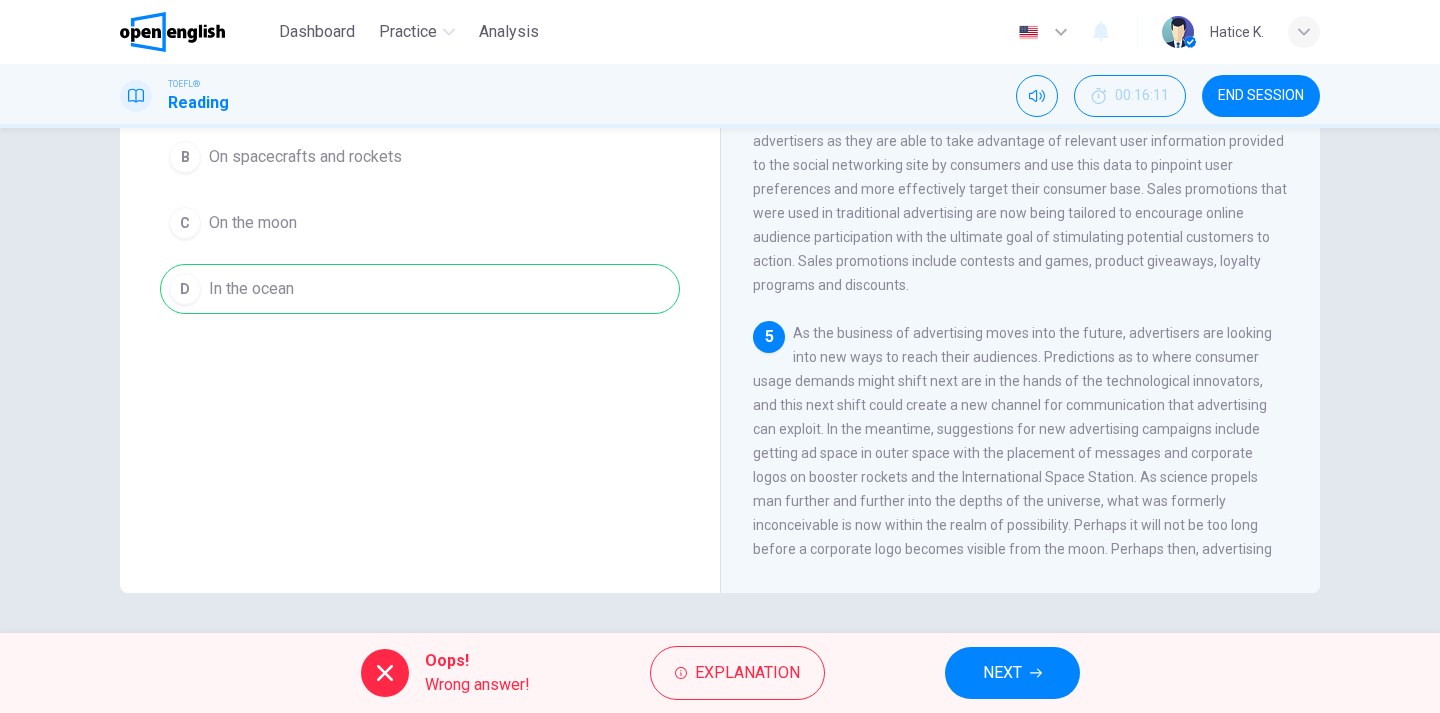 scroll, scrollTop: 270, scrollLeft: 0, axis: vertical 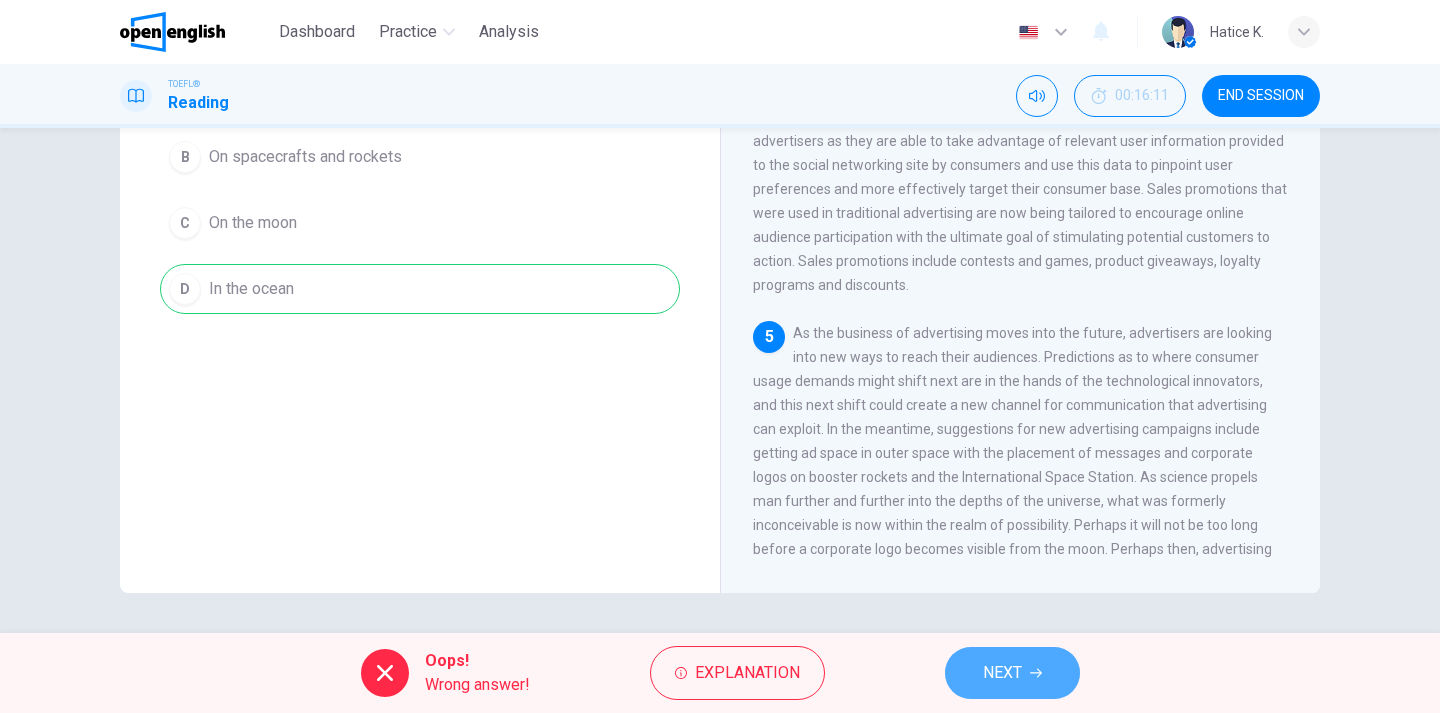click on "NEXT" at bounding box center (1012, 673) 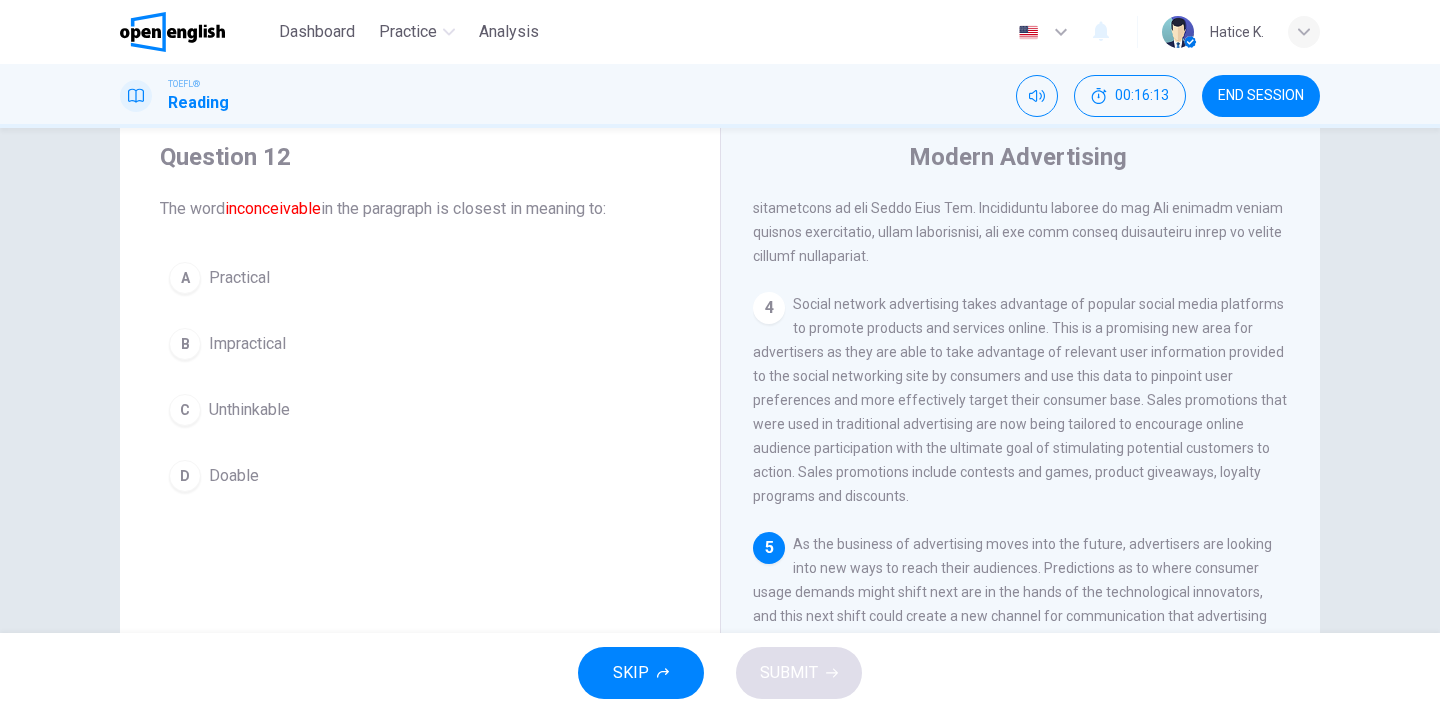 scroll, scrollTop: 56, scrollLeft: 0, axis: vertical 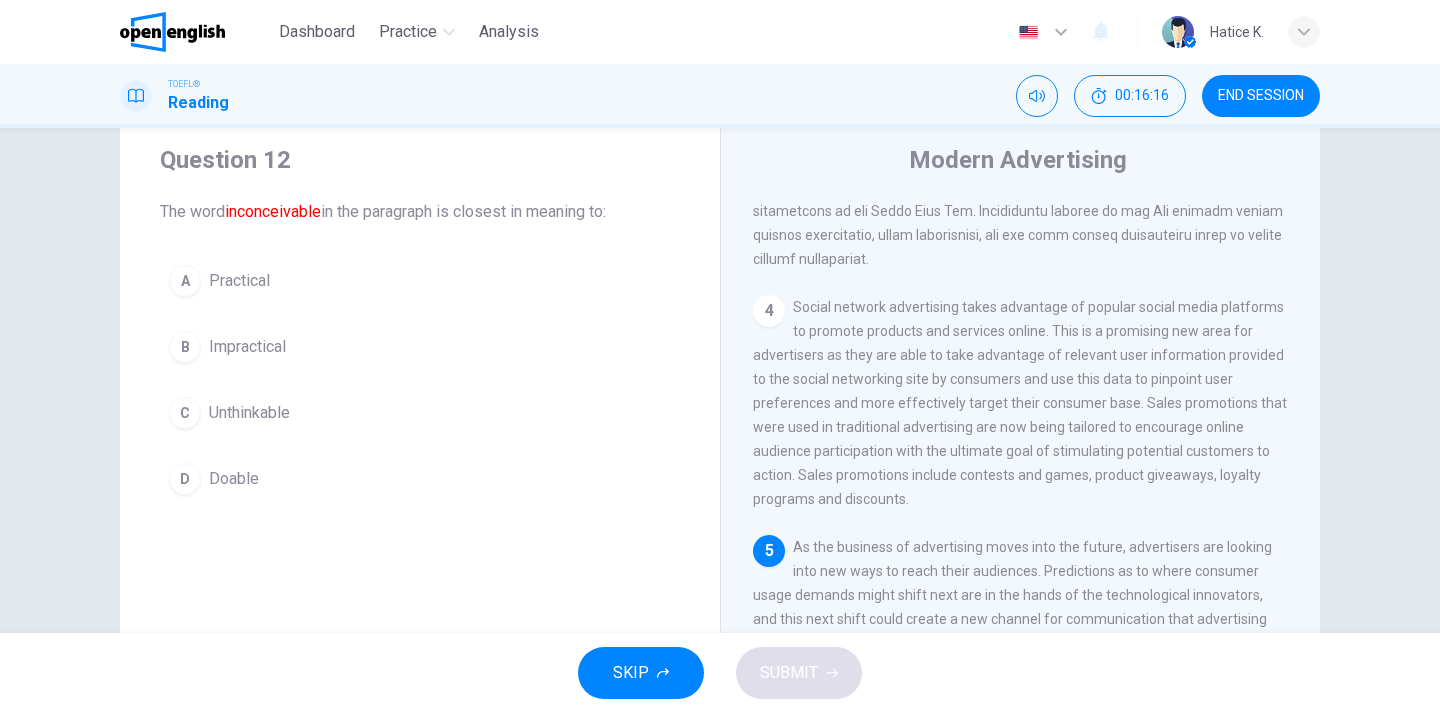 click on "C Unthinkable" at bounding box center (420, 413) 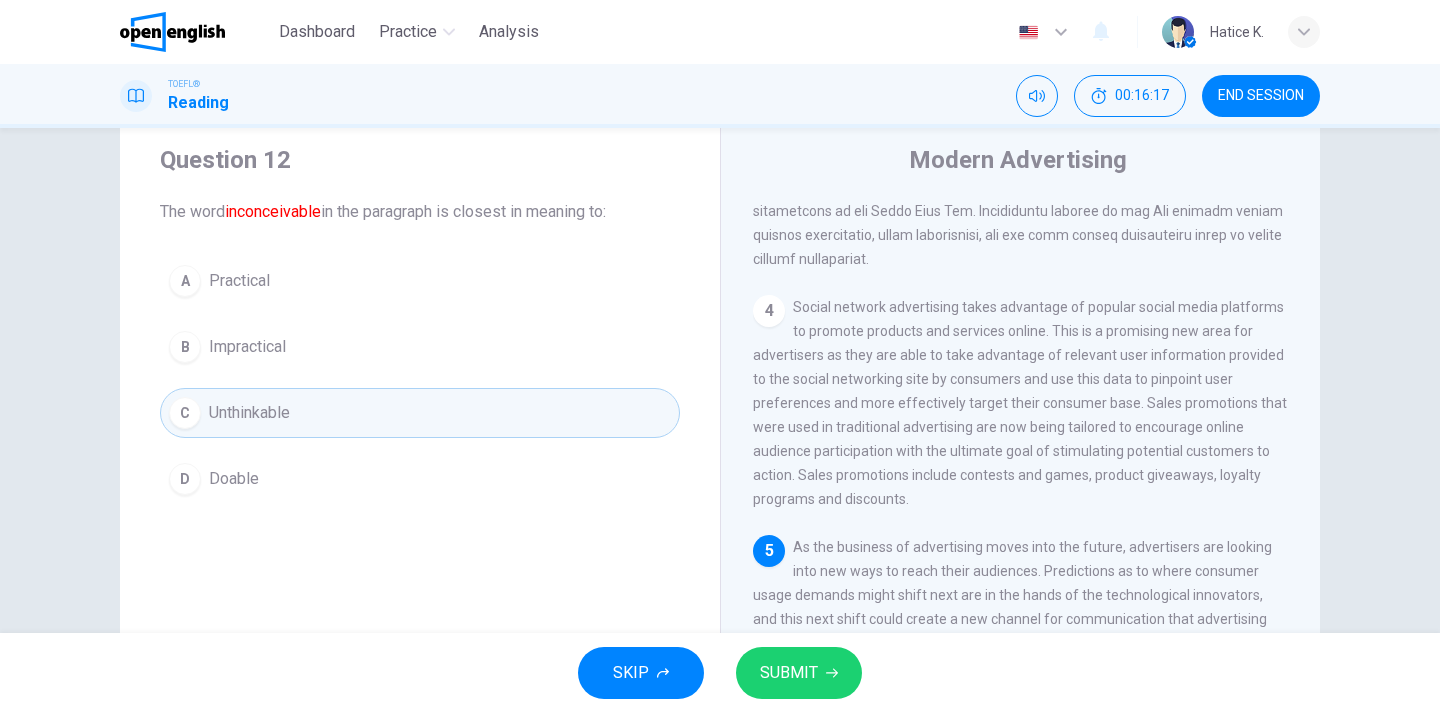 scroll, scrollTop: 0, scrollLeft: 0, axis: both 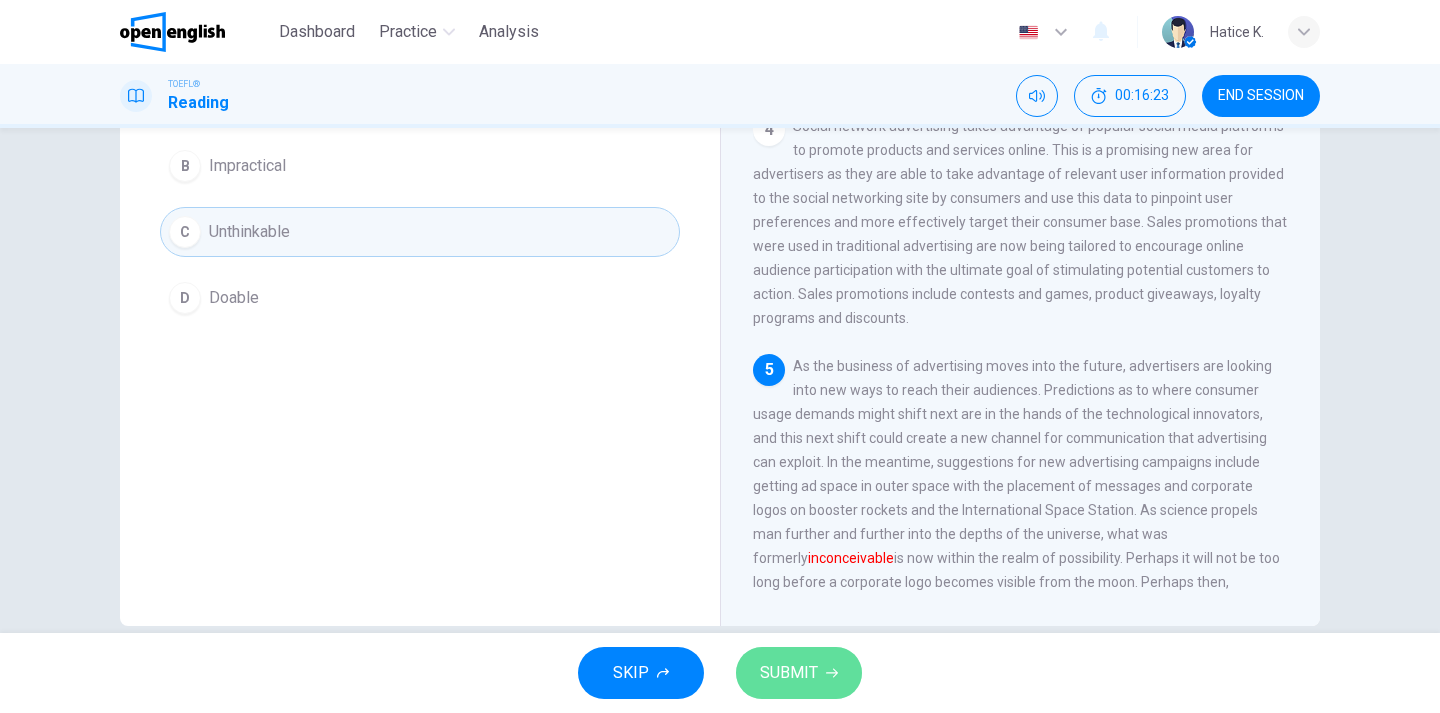 click on "SUBMIT" at bounding box center (799, 673) 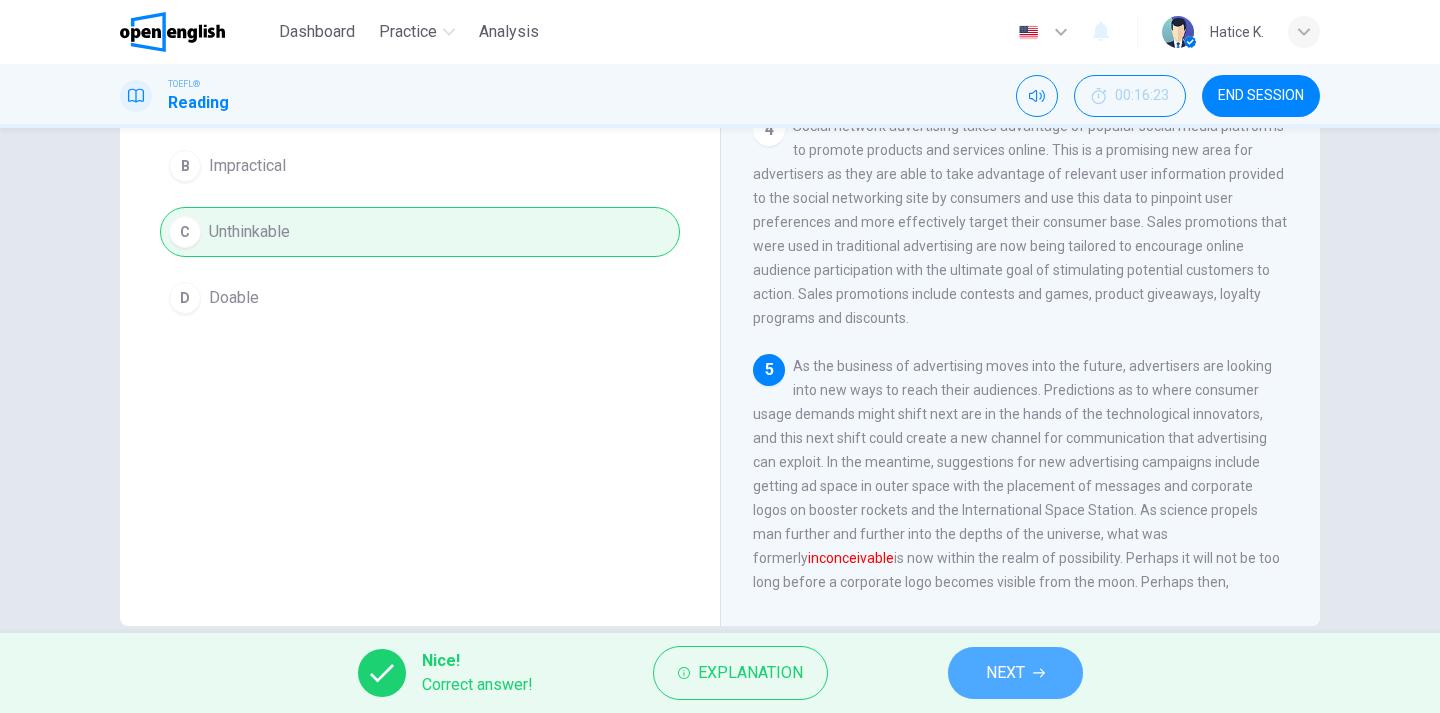 click on "NEXT" at bounding box center [1015, 673] 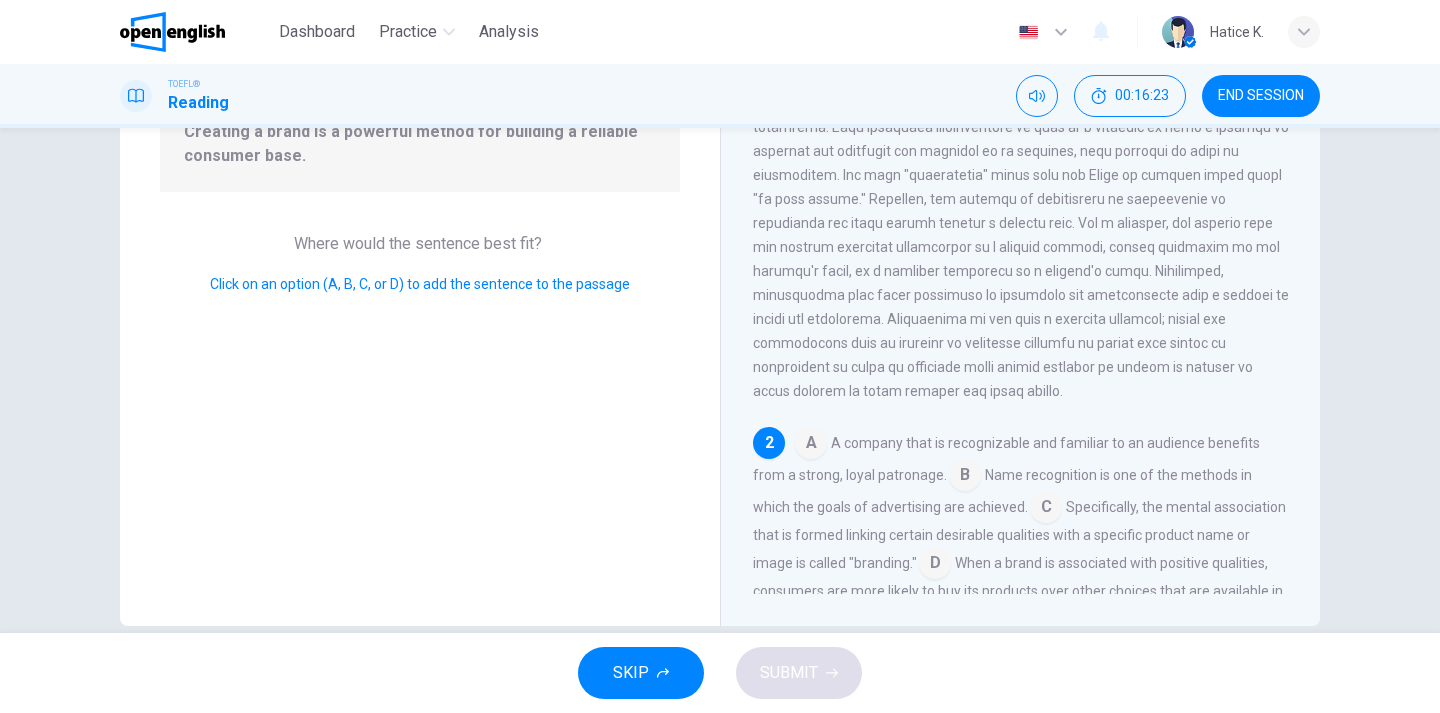 scroll, scrollTop: 209, scrollLeft: 0, axis: vertical 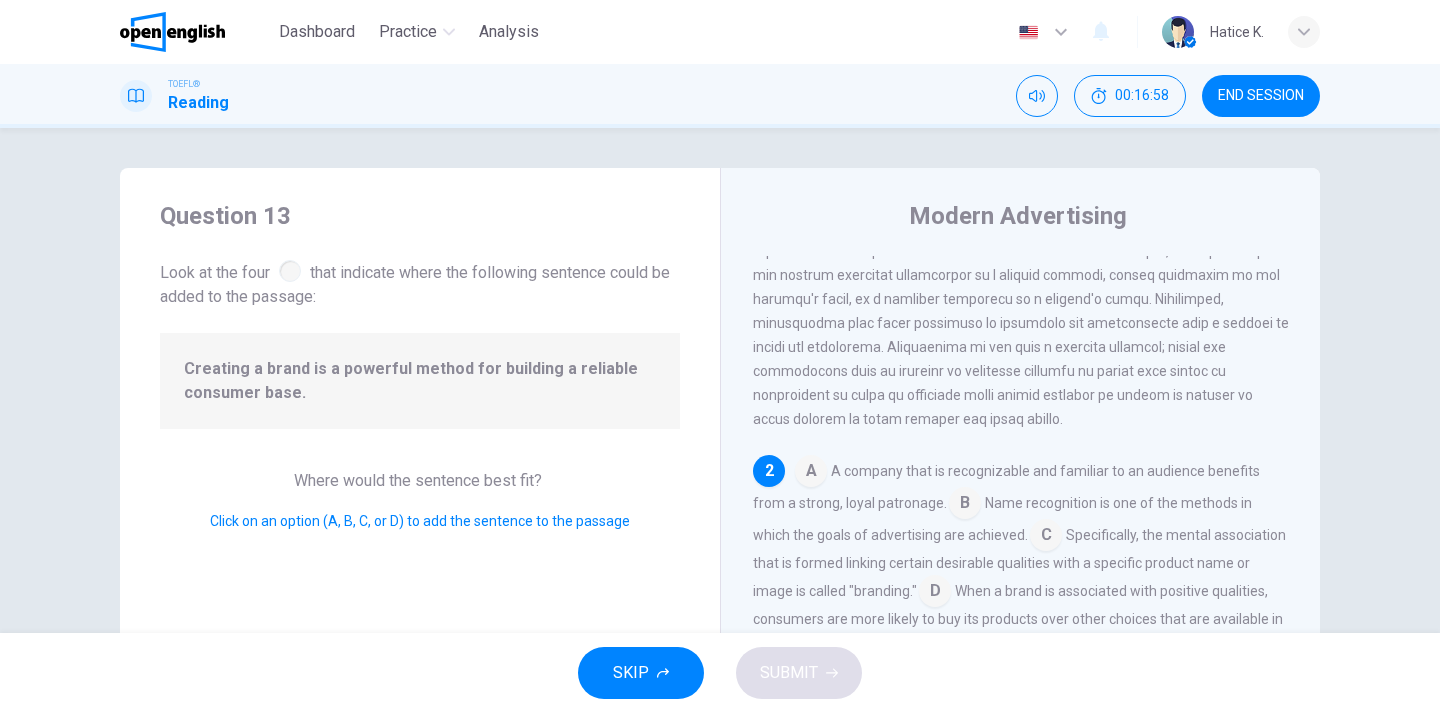 click at bounding box center (811, 473) 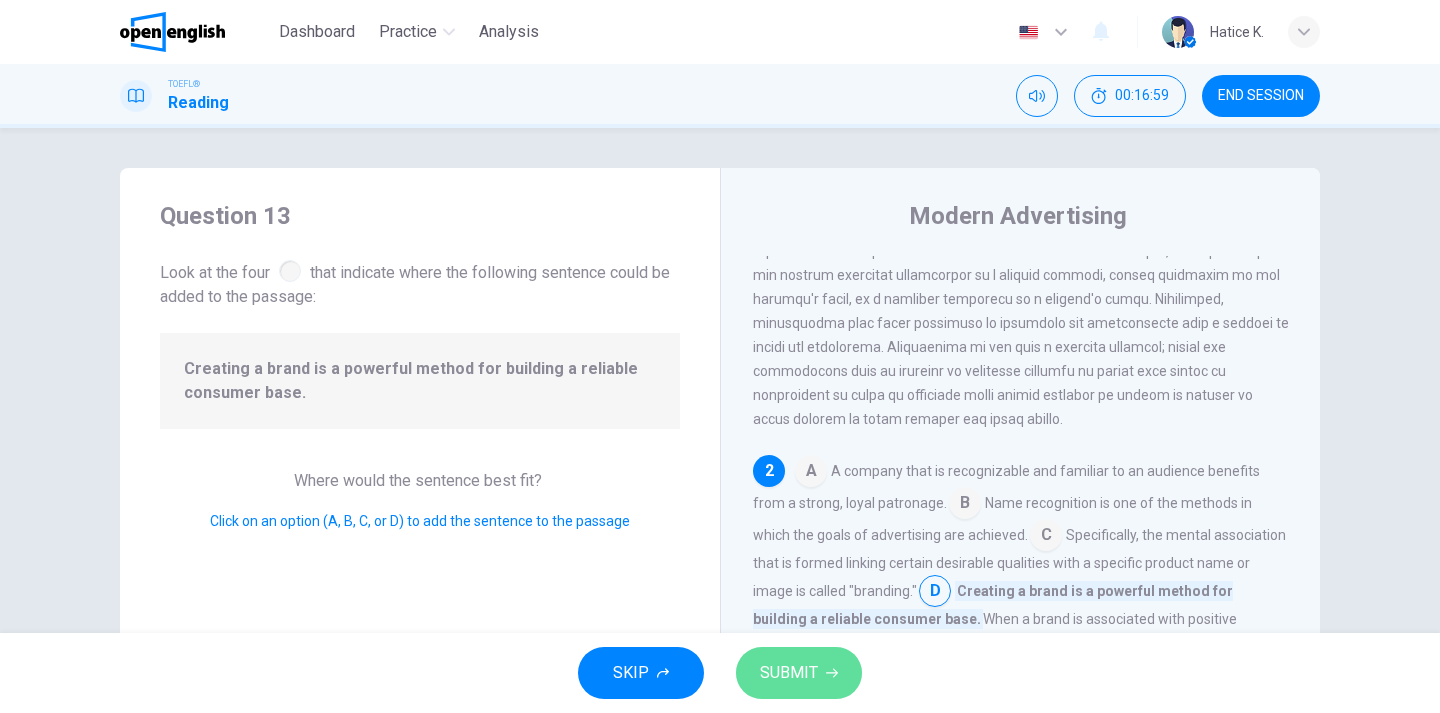 click on "SUBMIT" at bounding box center [789, 673] 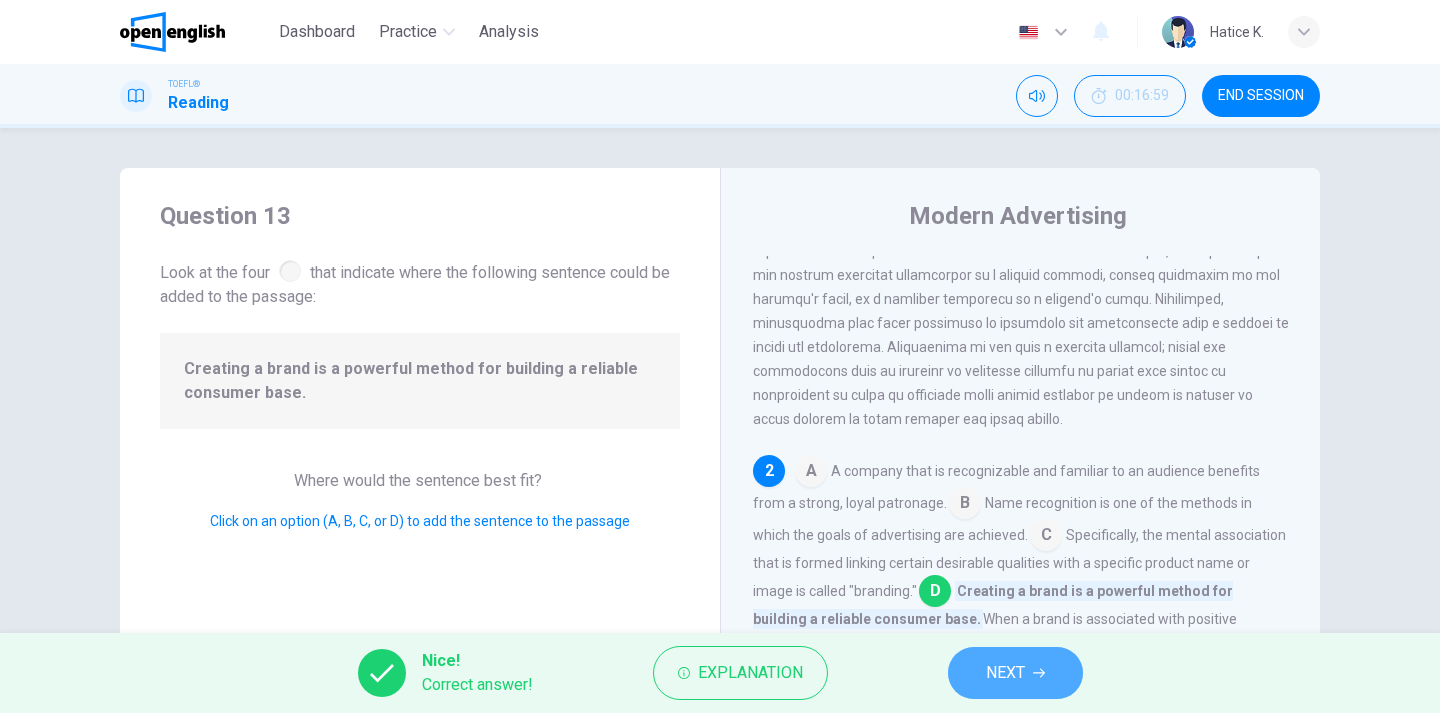 click on "NEXT" at bounding box center (1005, 673) 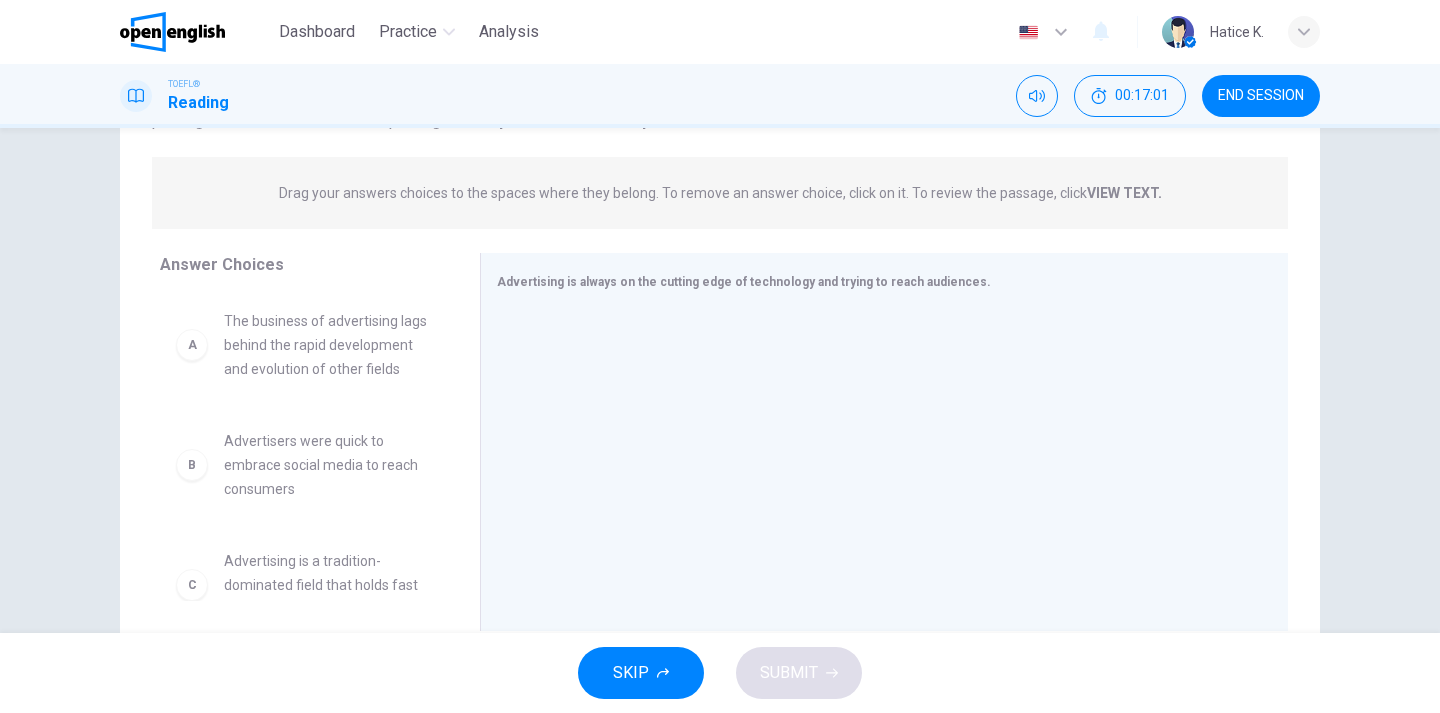scroll, scrollTop: 226, scrollLeft: 0, axis: vertical 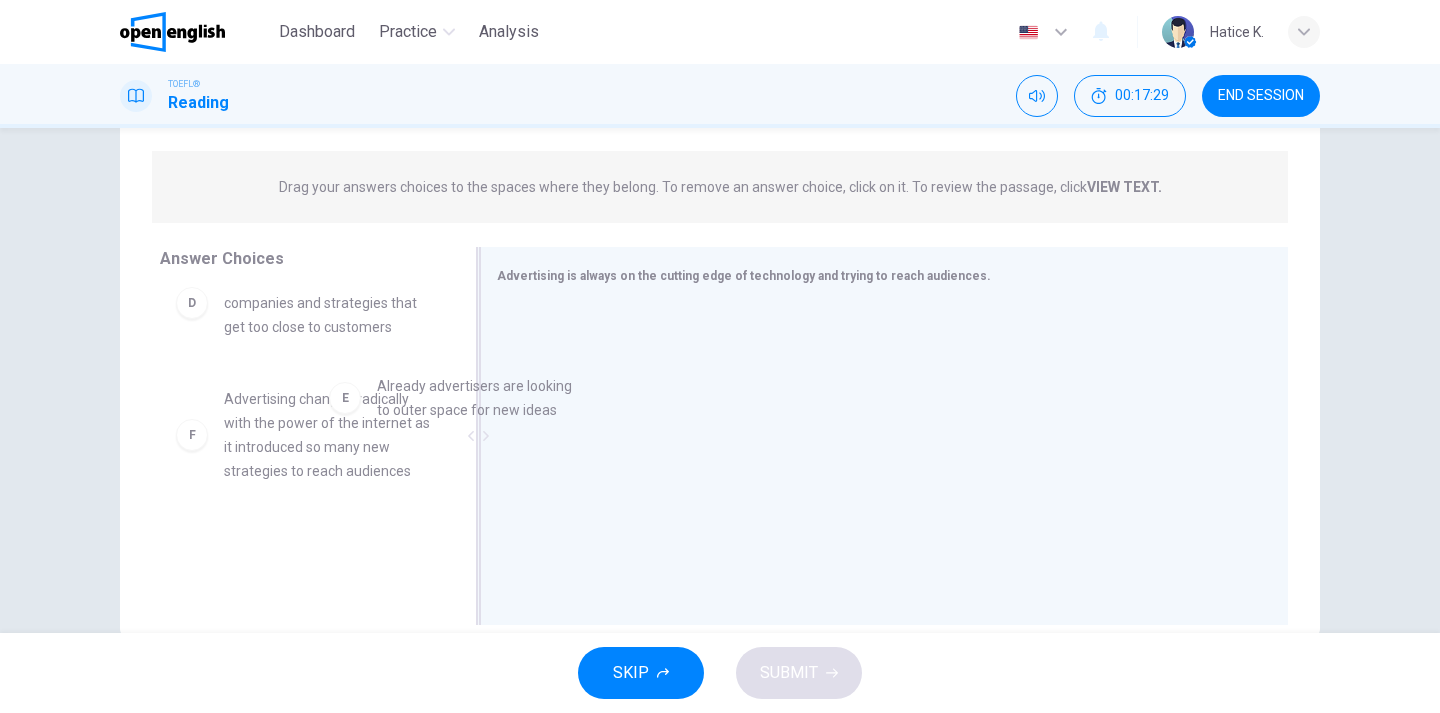 drag, startPoint x: 344, startPoint y: 414, endPoint x: 690, endPoint y: 400, distance: 346.2831 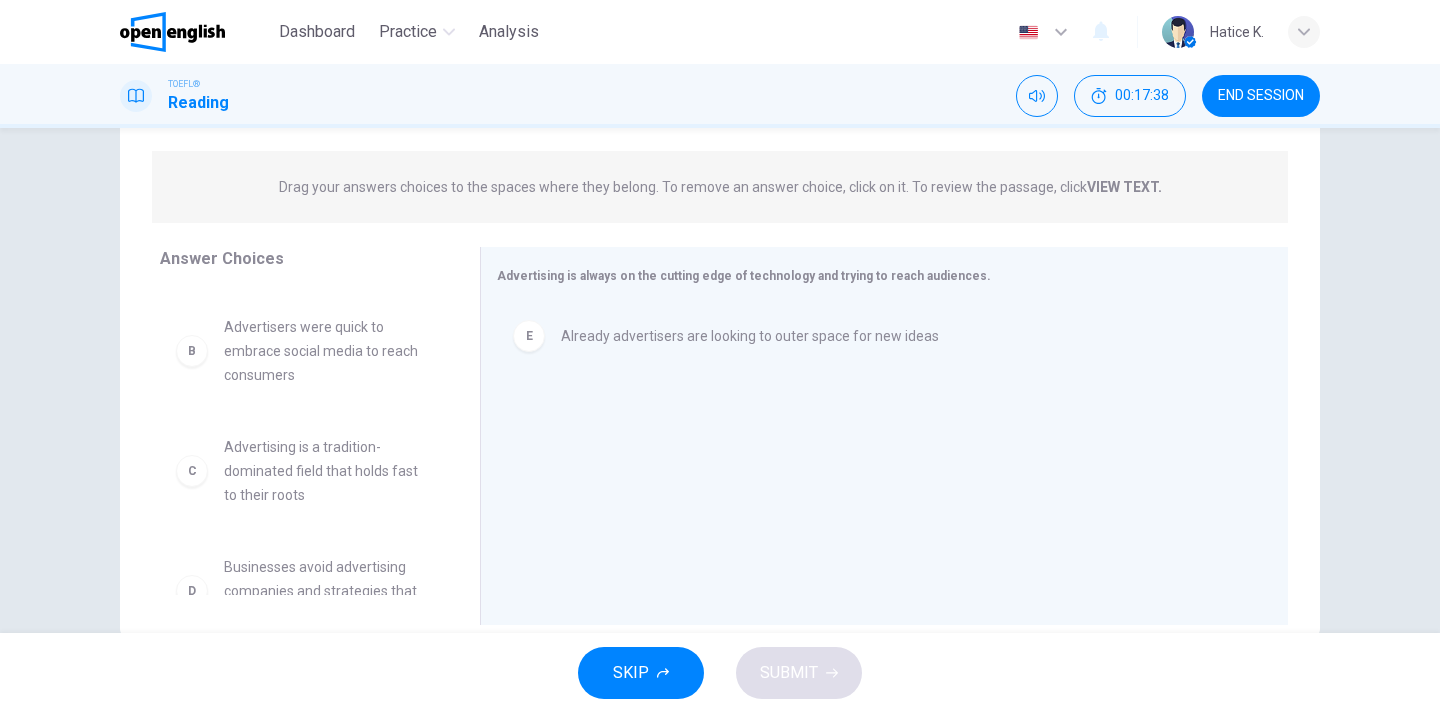 scroll, scrollTop: 103, scrollLeft: 0, axis: vertical 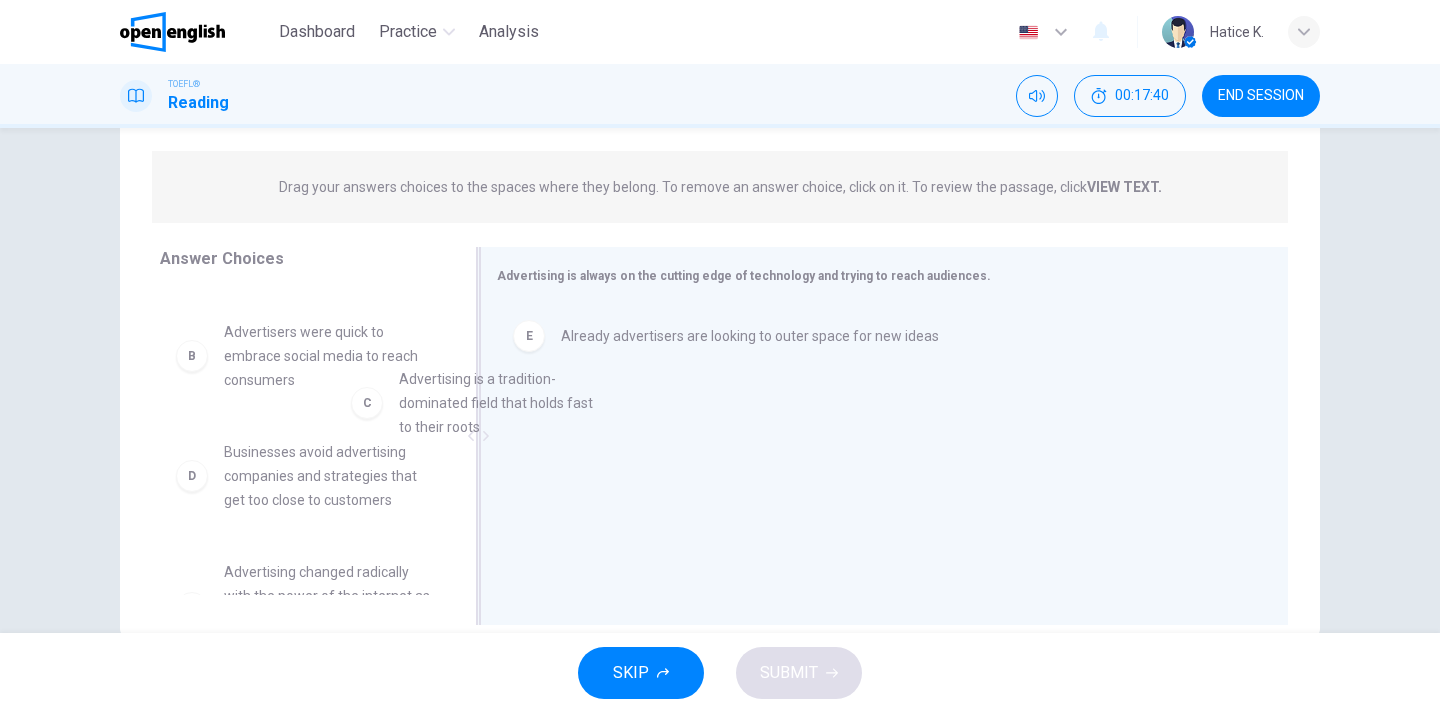 drag, startPoint x: 348, startPoint y: 477, endPoint x: 639, endPoint y: 382, distance: 306.11435 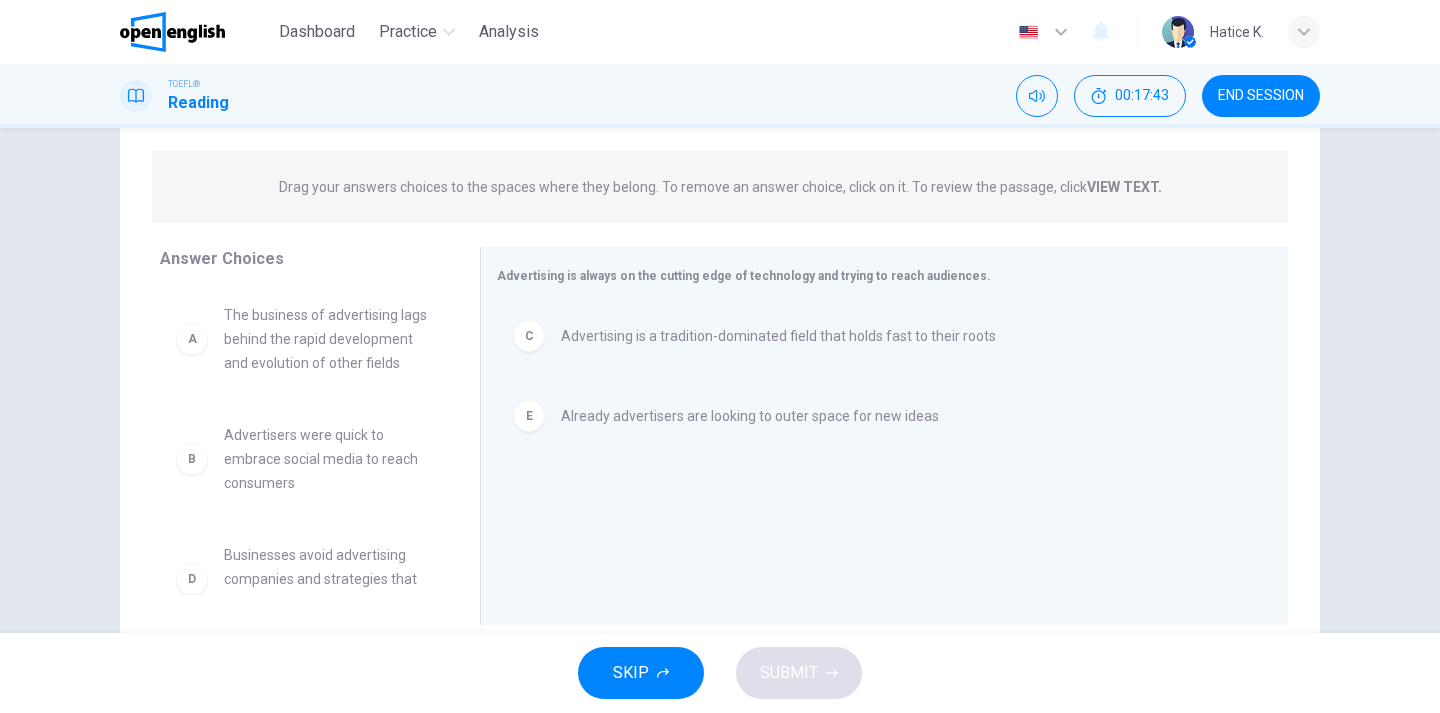 scroll, scrollTop: 0, scrollLeft: 0, axis: both 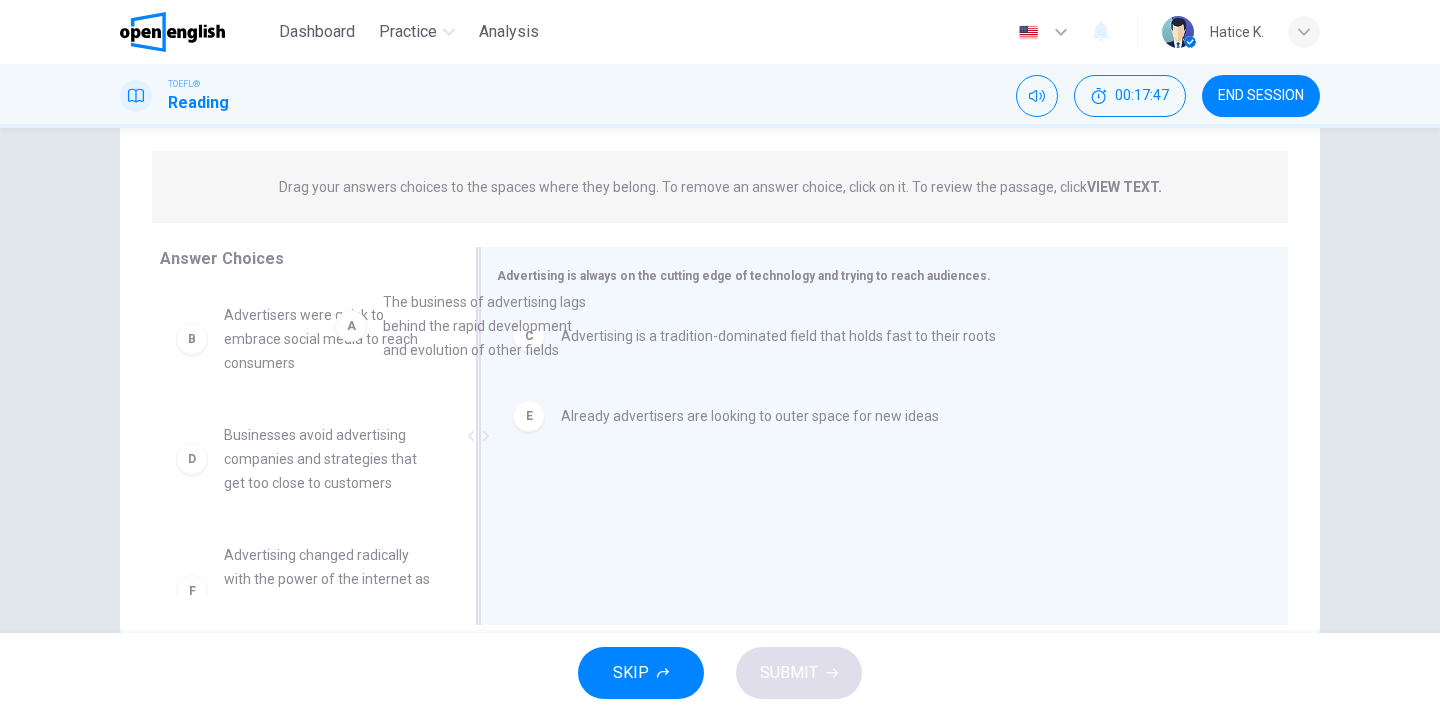 drag, startPoint x: 339, startPoint y: 343, endPoint x: 690, endPoint y: 352, distance: 351.11536 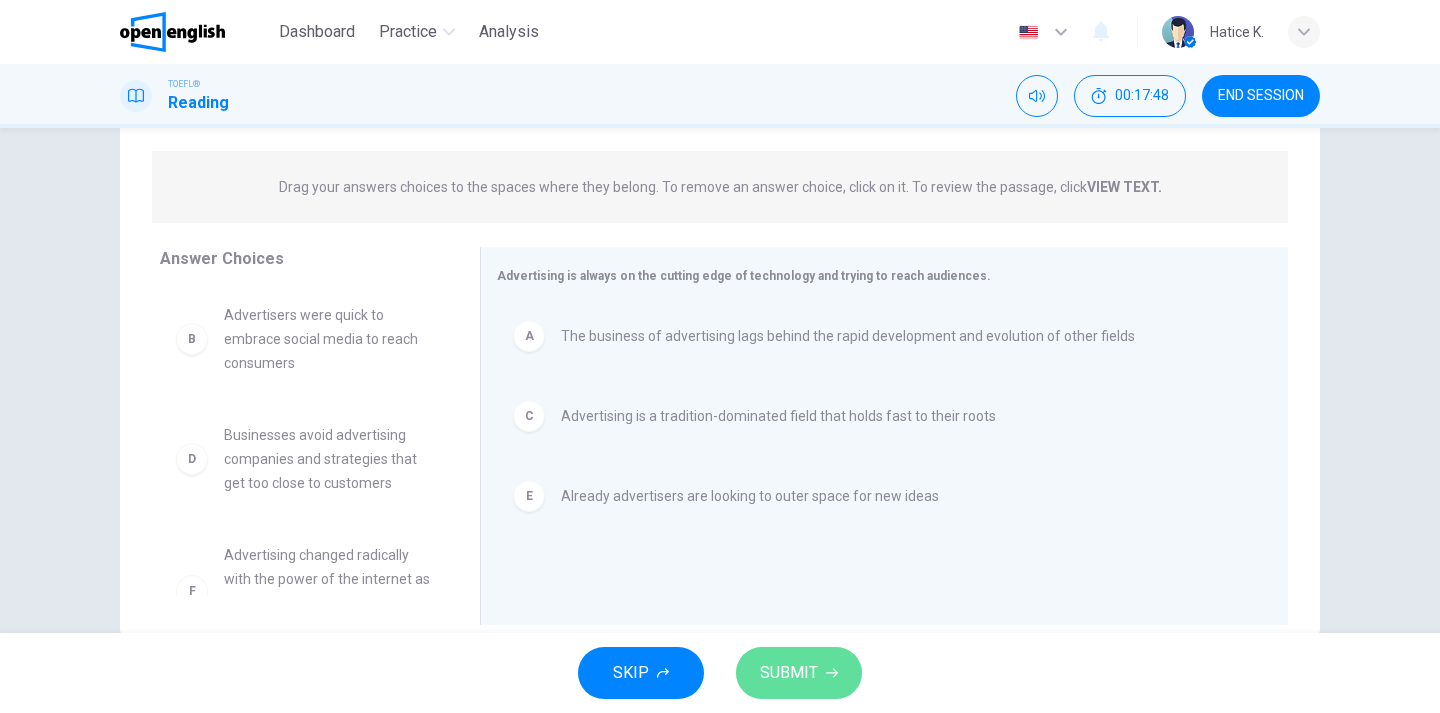 click on "SUBMIT" at bounding box center [789, 673] 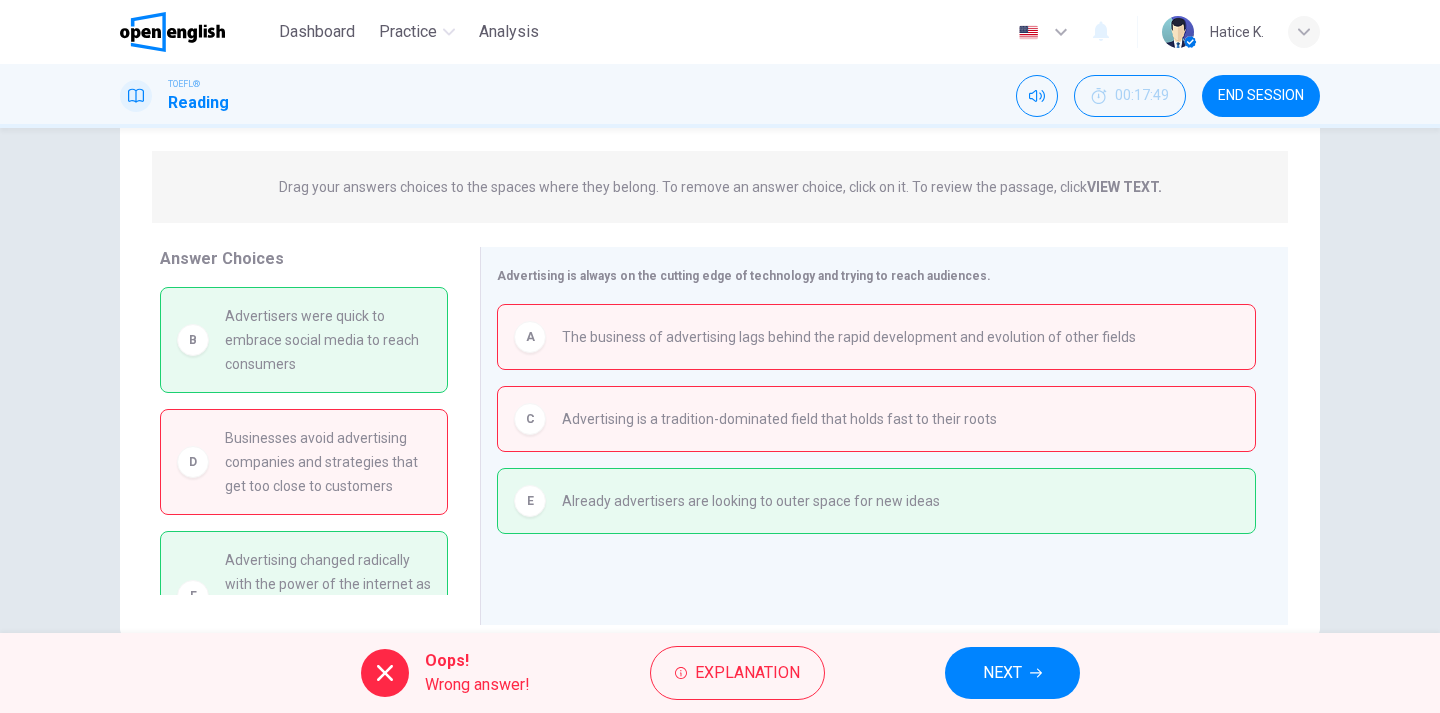 click on "NEXT" at bounding box center (1012, 673) 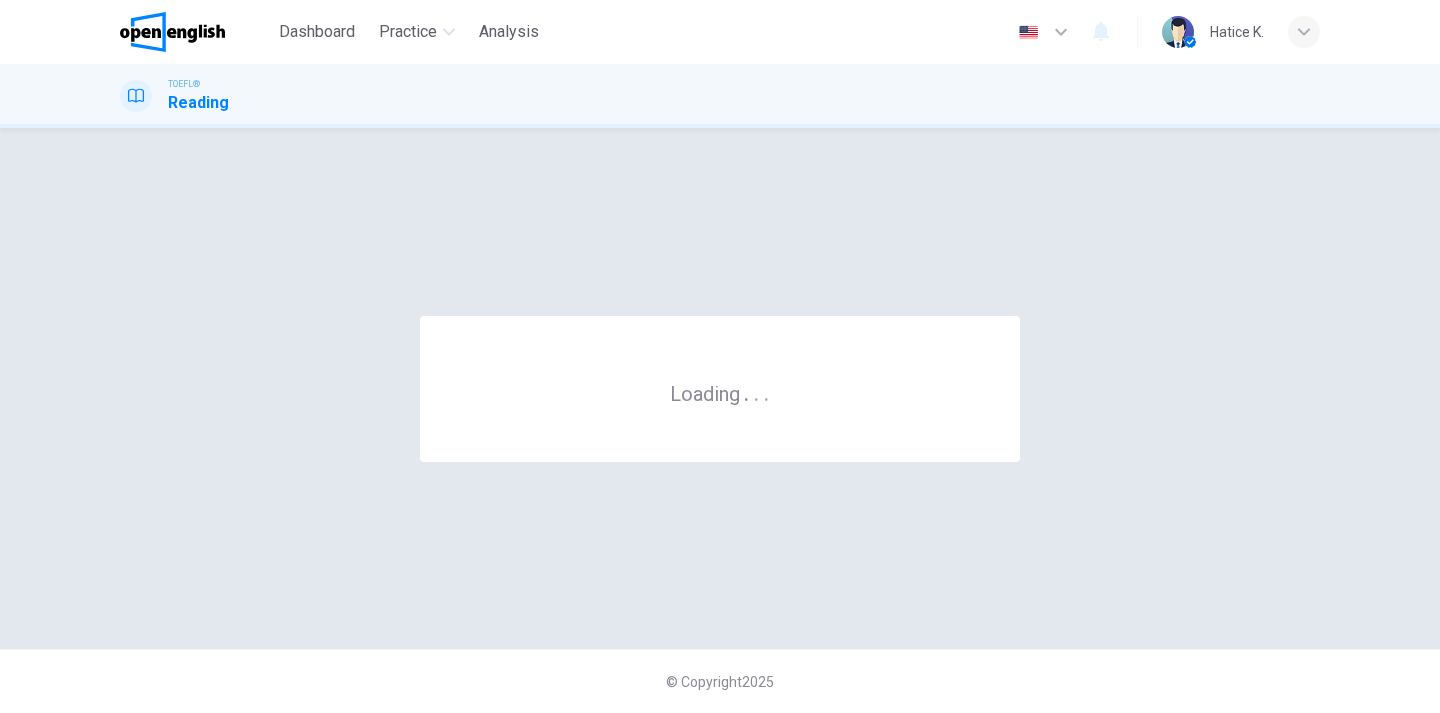 scroll, scrollTop: 0, scrollLeft: 0, axis: both 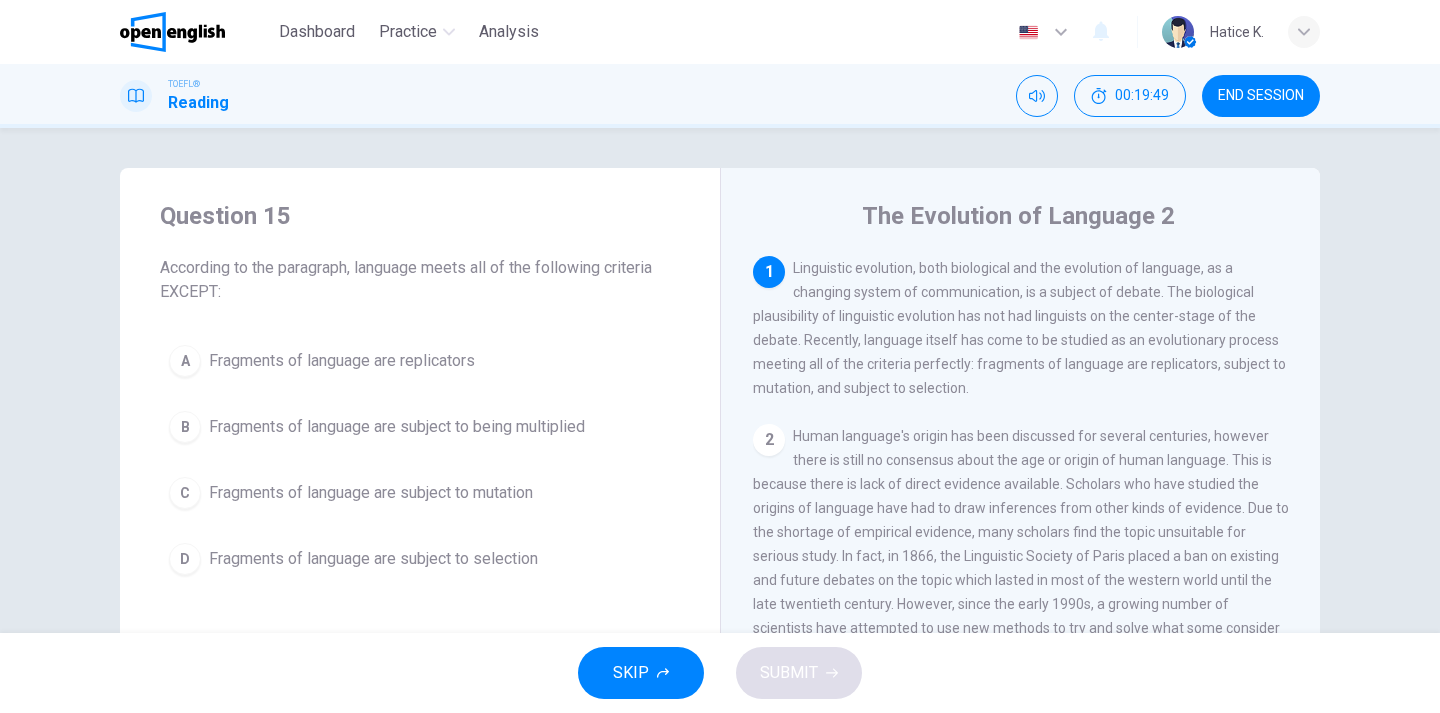 click on "Fragments of language are subject to being multiplied" at bounding box center [342, 361] 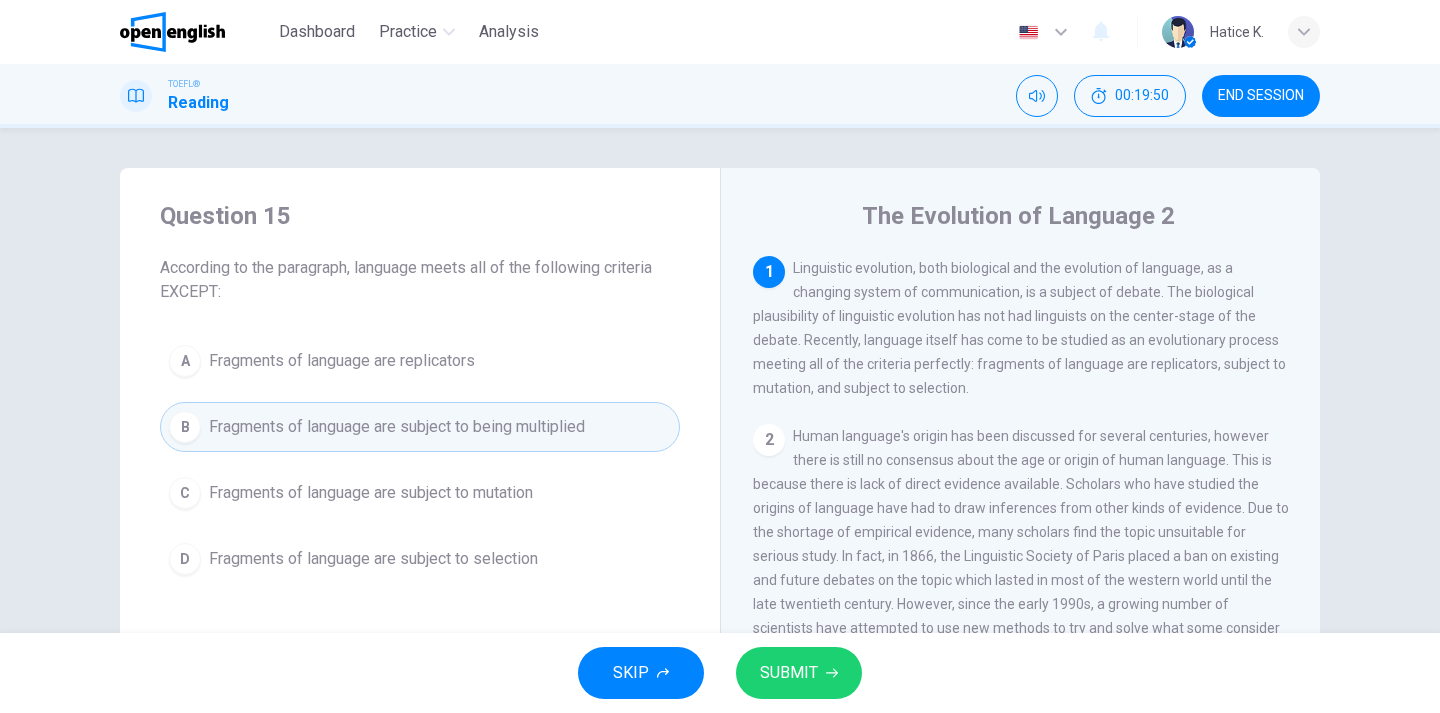 click on "SUBMIT" at bounding box center (799, 673) 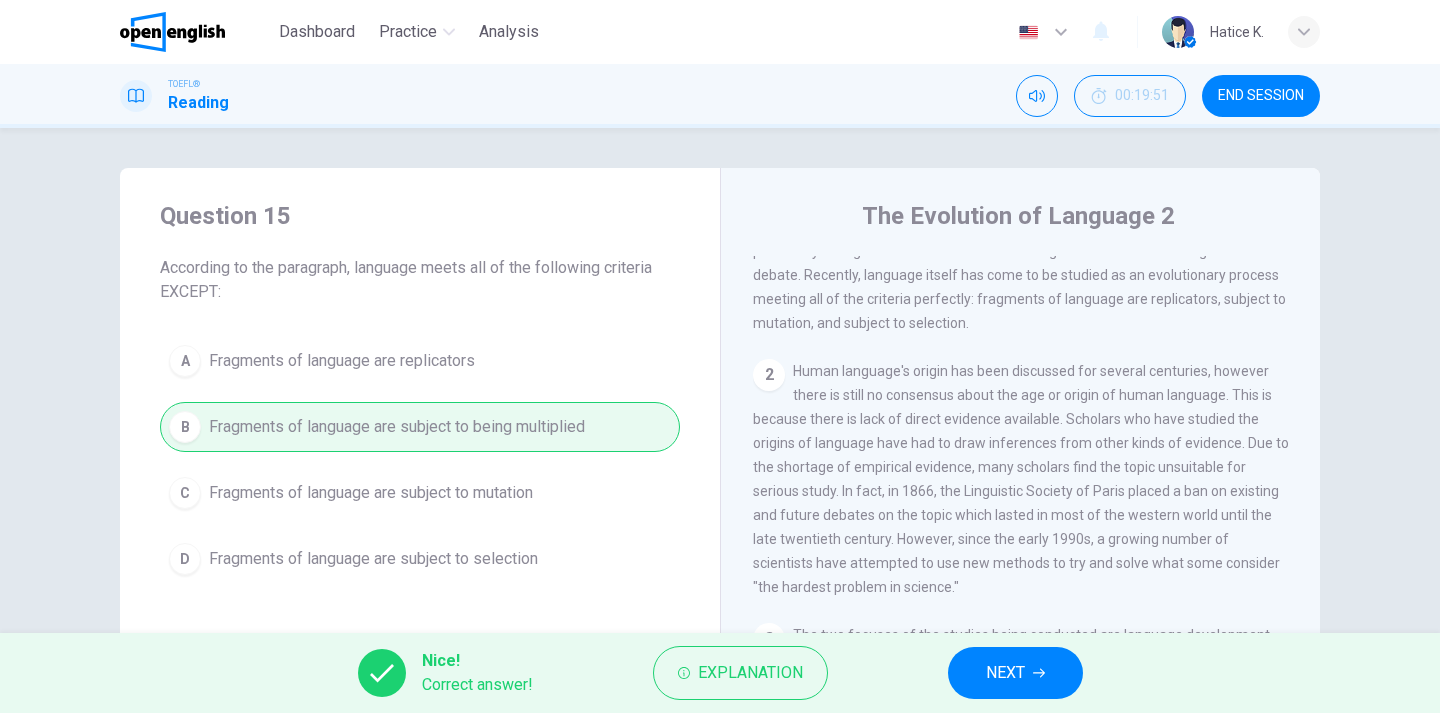 scroll, scrollTop: 92, scrollLeft: 0, axis: vertical 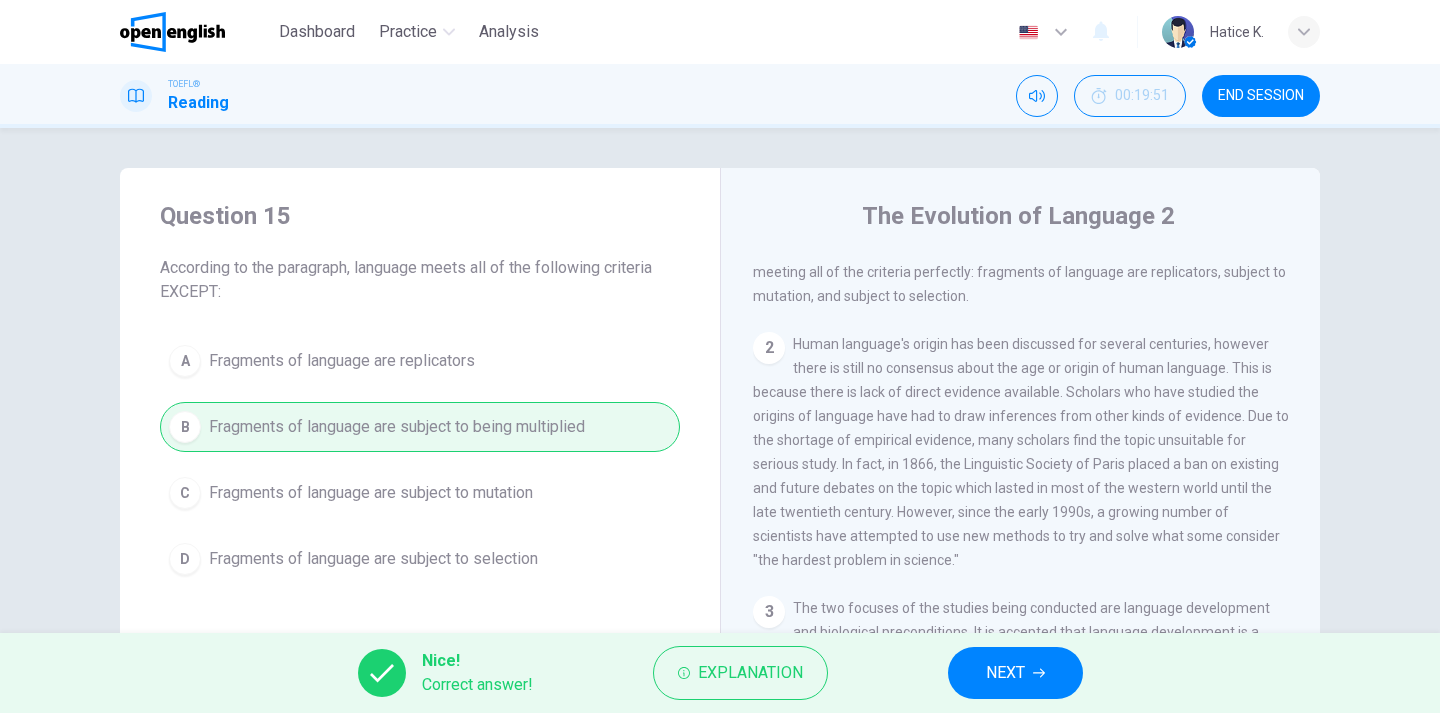 click on "NEXT" at bounding box center [1005, 673] 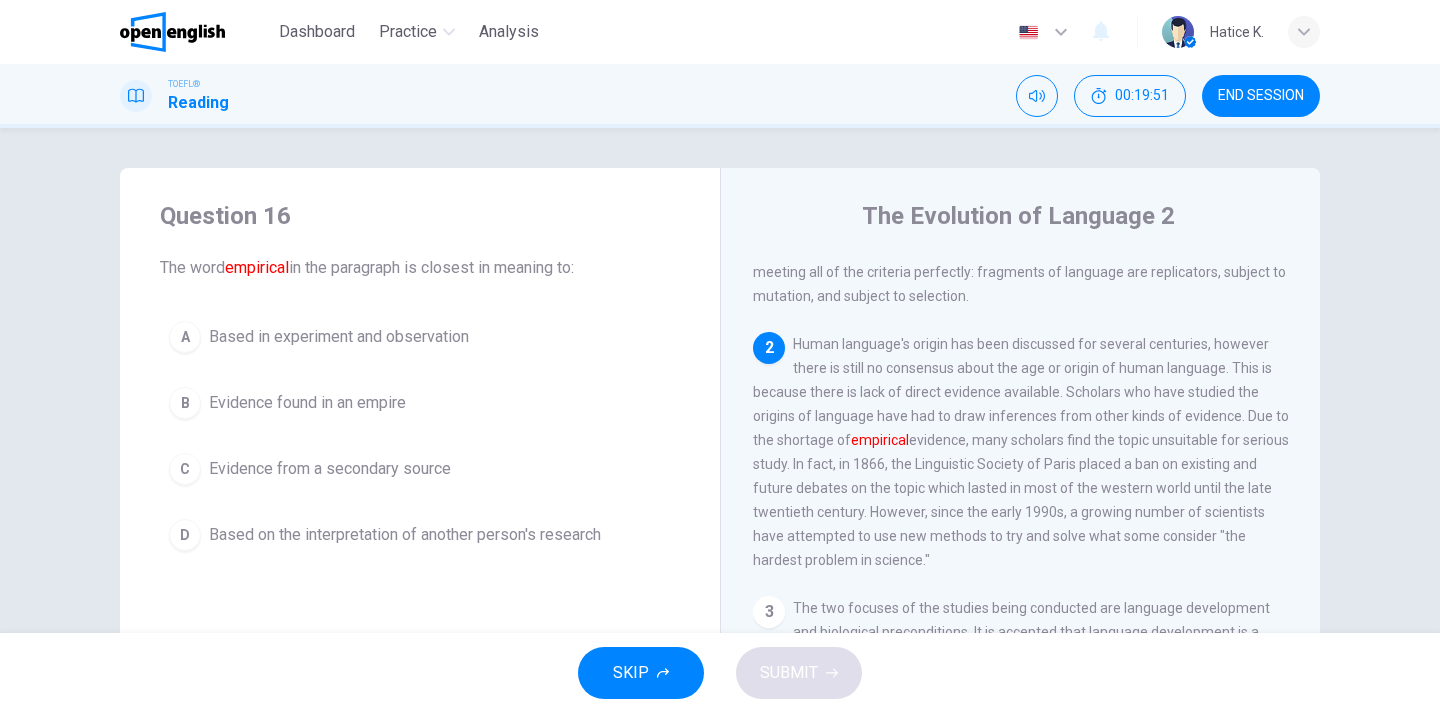 scroll, scrollTop: 168, scrollLeft: 0, axis: vertical 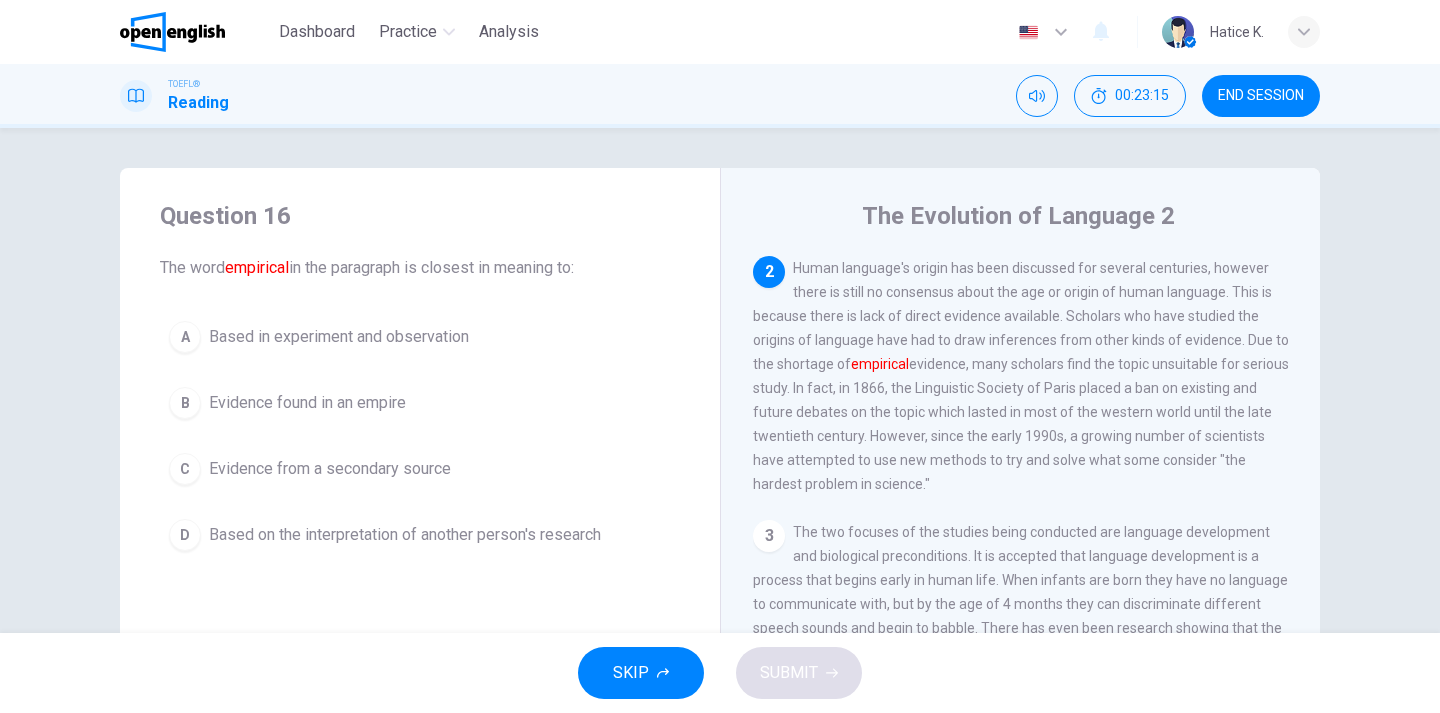 click on "Based in experiment and observation" at bounding box center (339, 337) 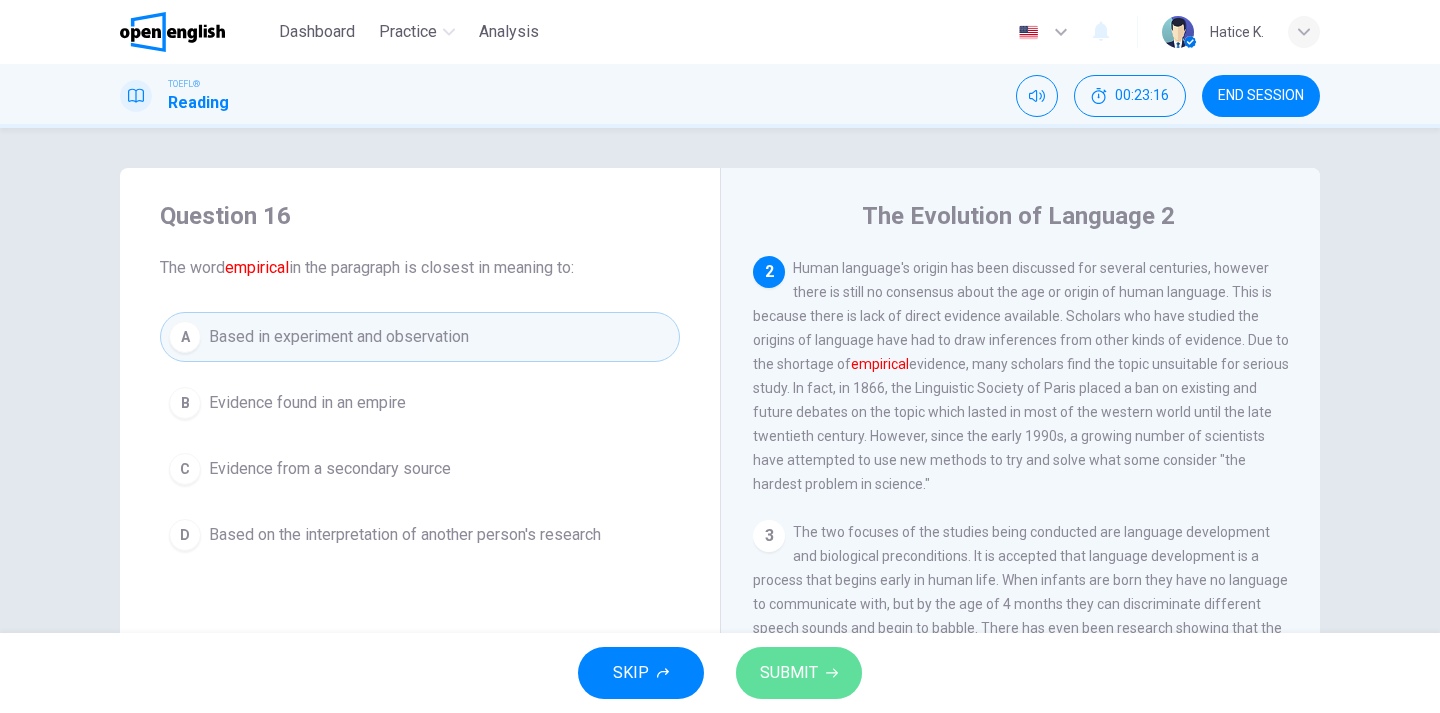 click on "SUBMIT" at bounding box center [789, 673] 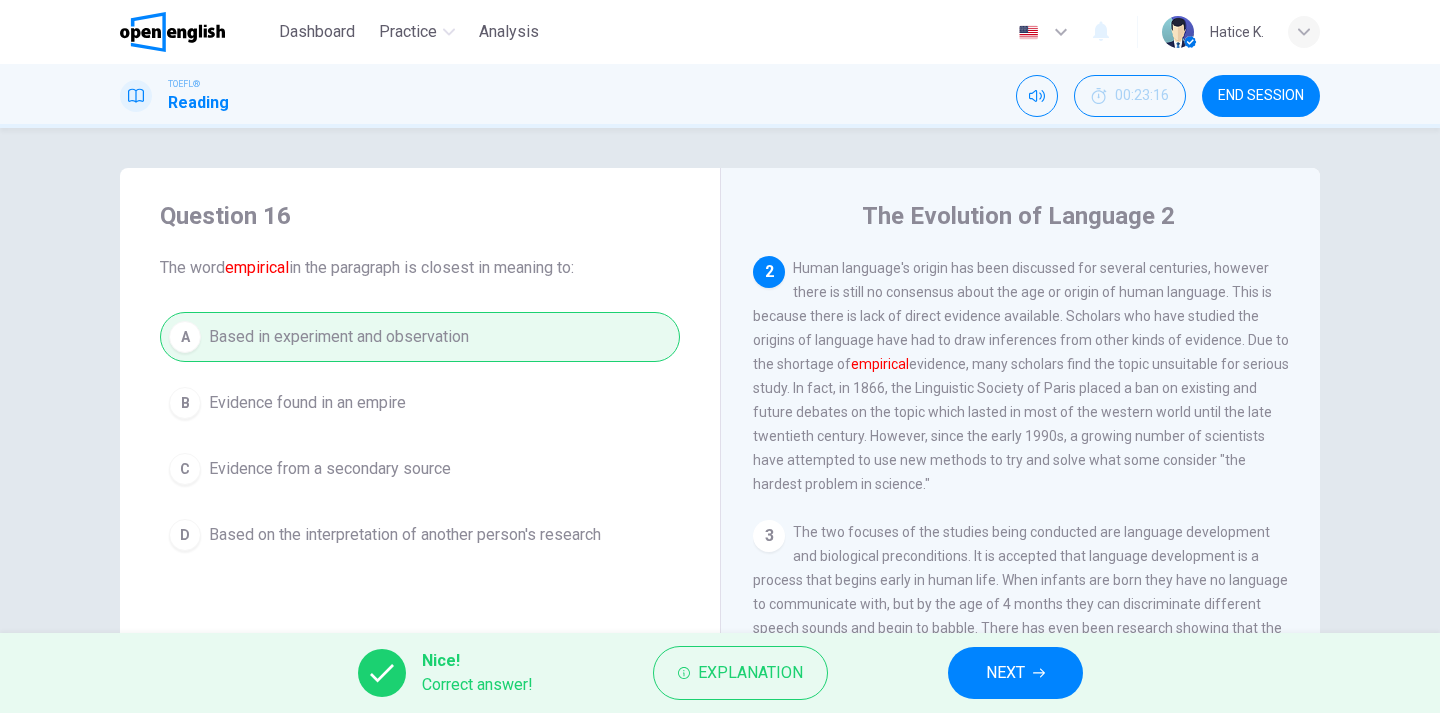 click on "NEXT" at bounding box center (1005, 673) 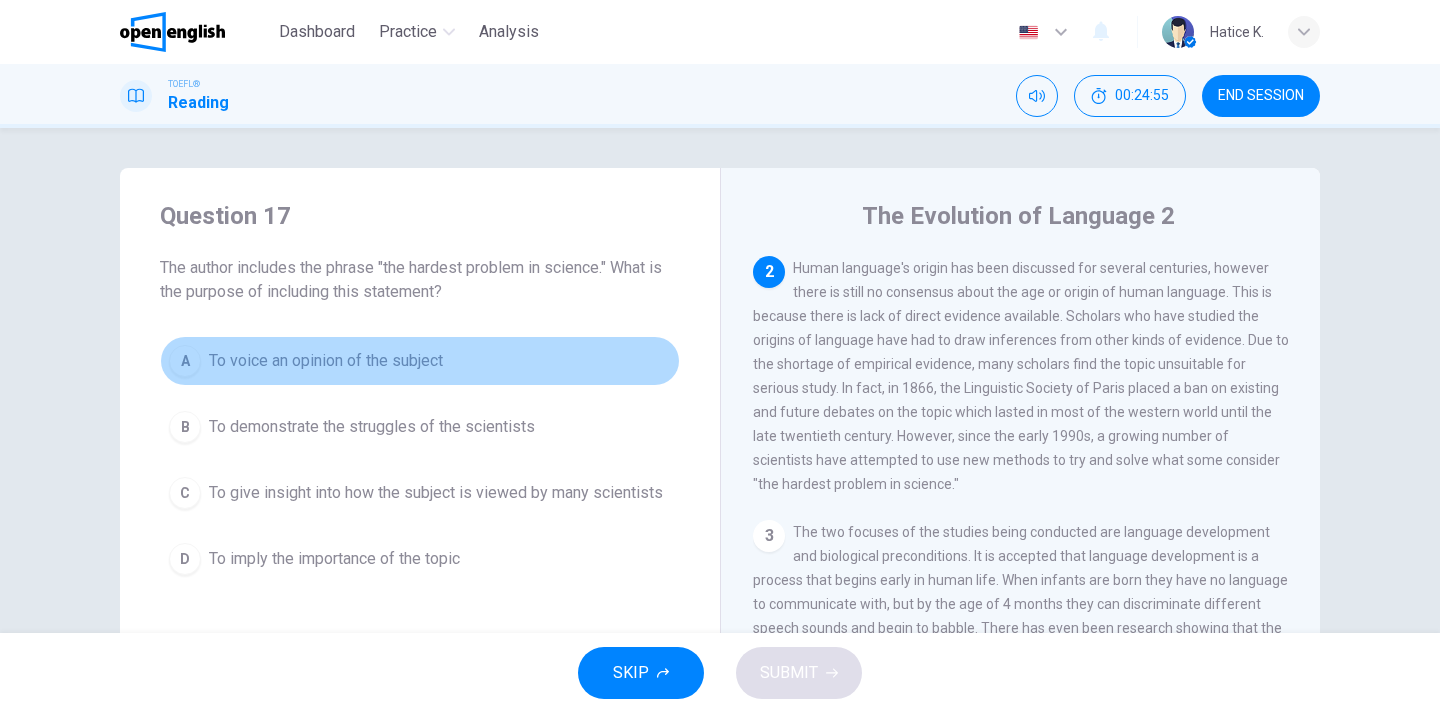 click on "A To voice an opinion of the subject" at bounding box center [420, 361] 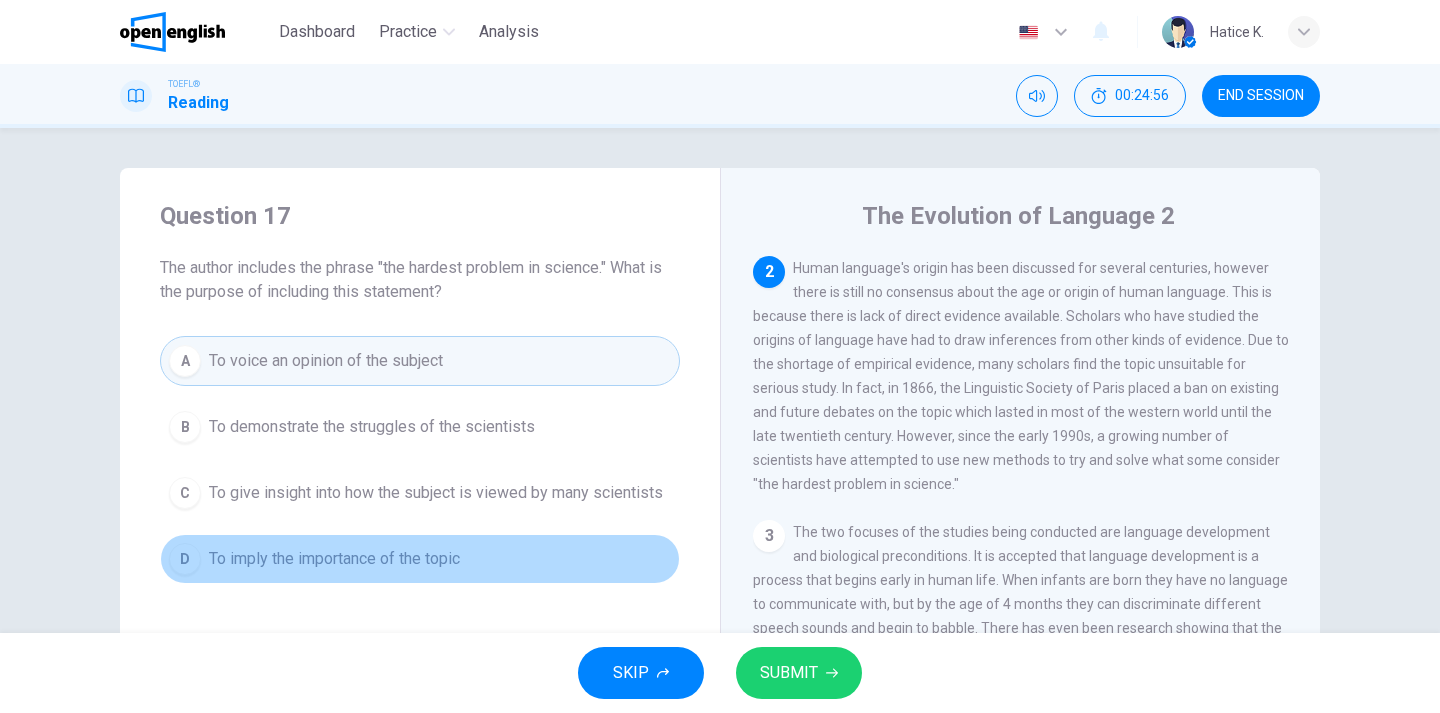 click on "D To imply the importance of the topic" at bounding box center [420, 559] 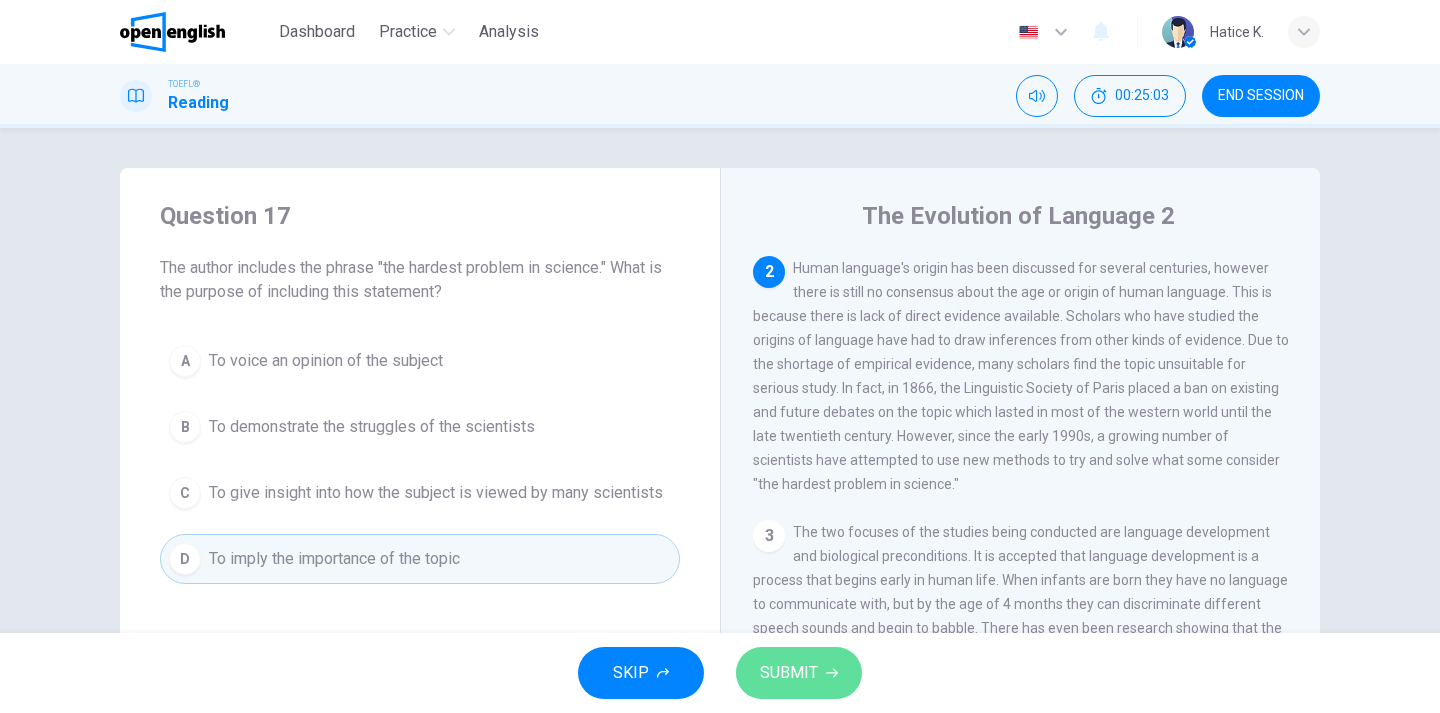 click on "SUBMIT" at bounding box center (789, 673) 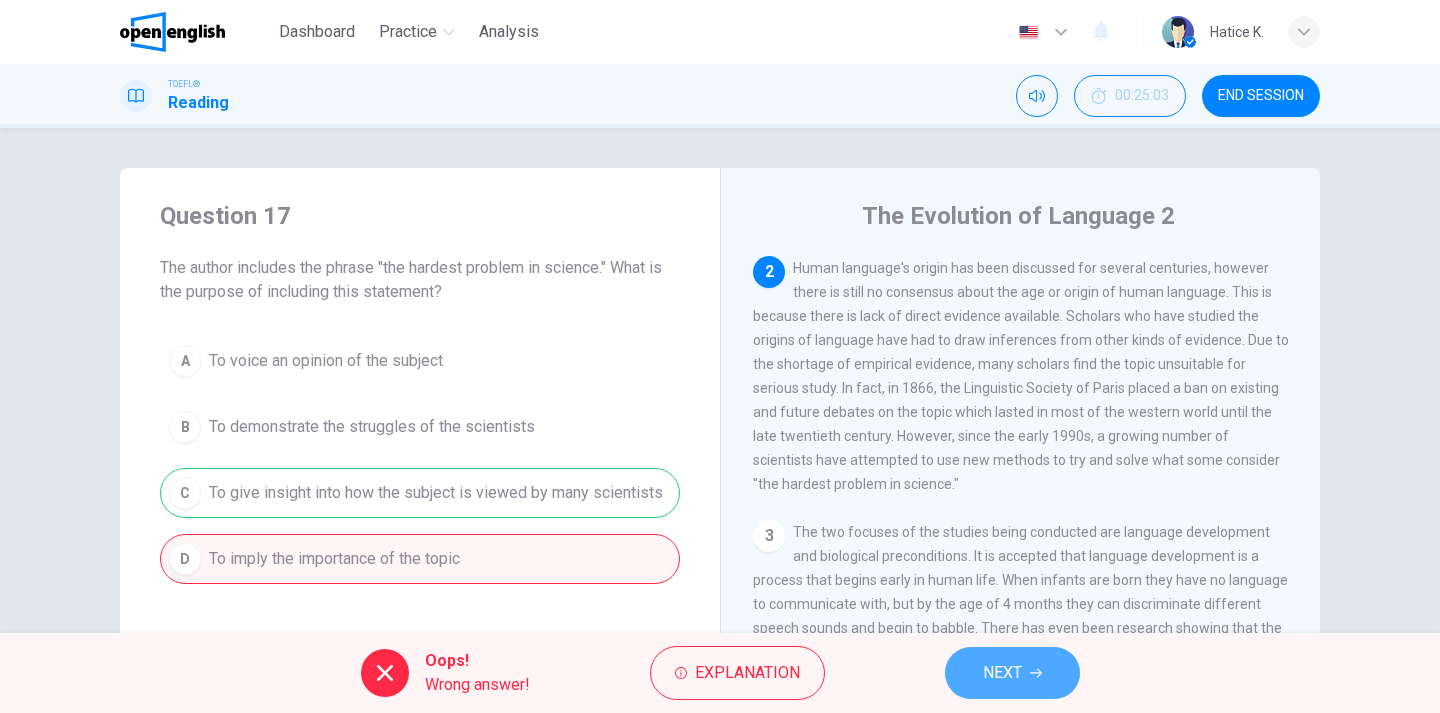 click on "NEXT" at bounding box center [1012, 673] 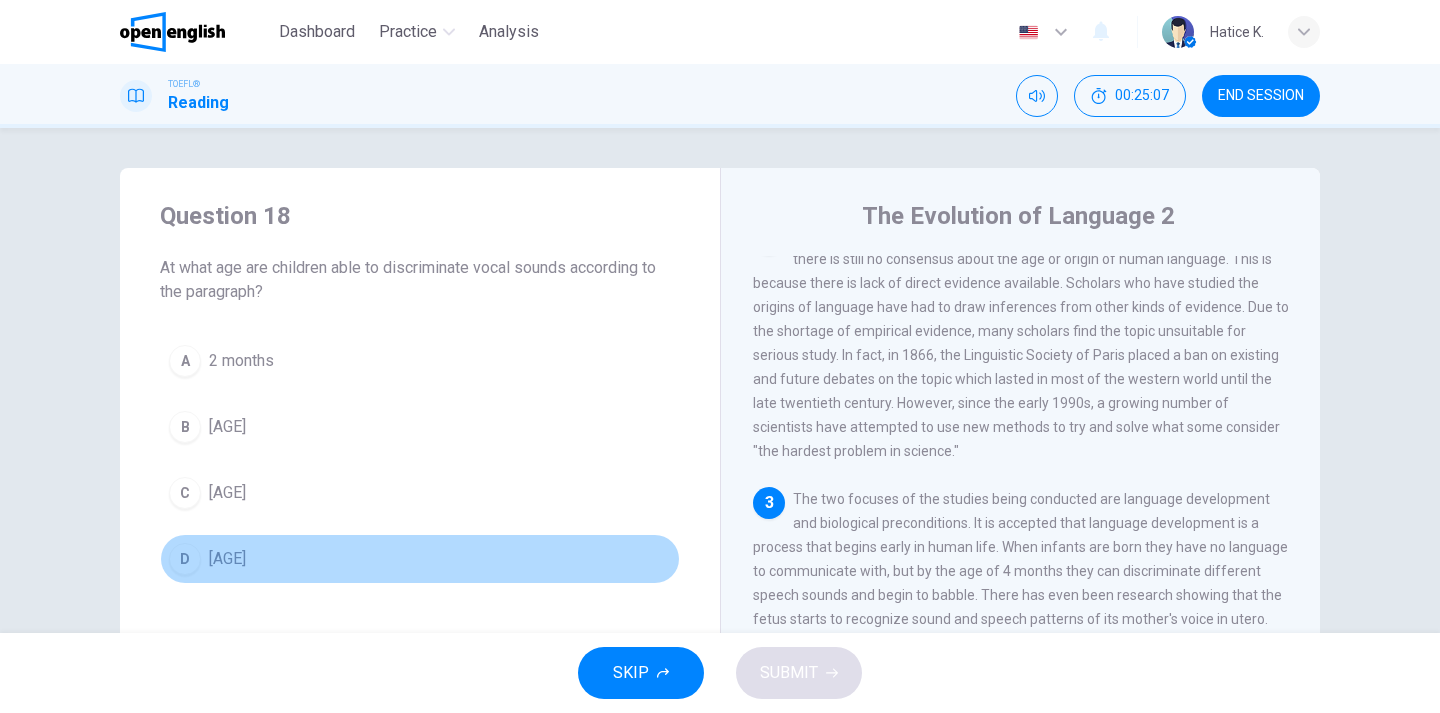 click on "D [AGE]" at bounding box center (420, 559) 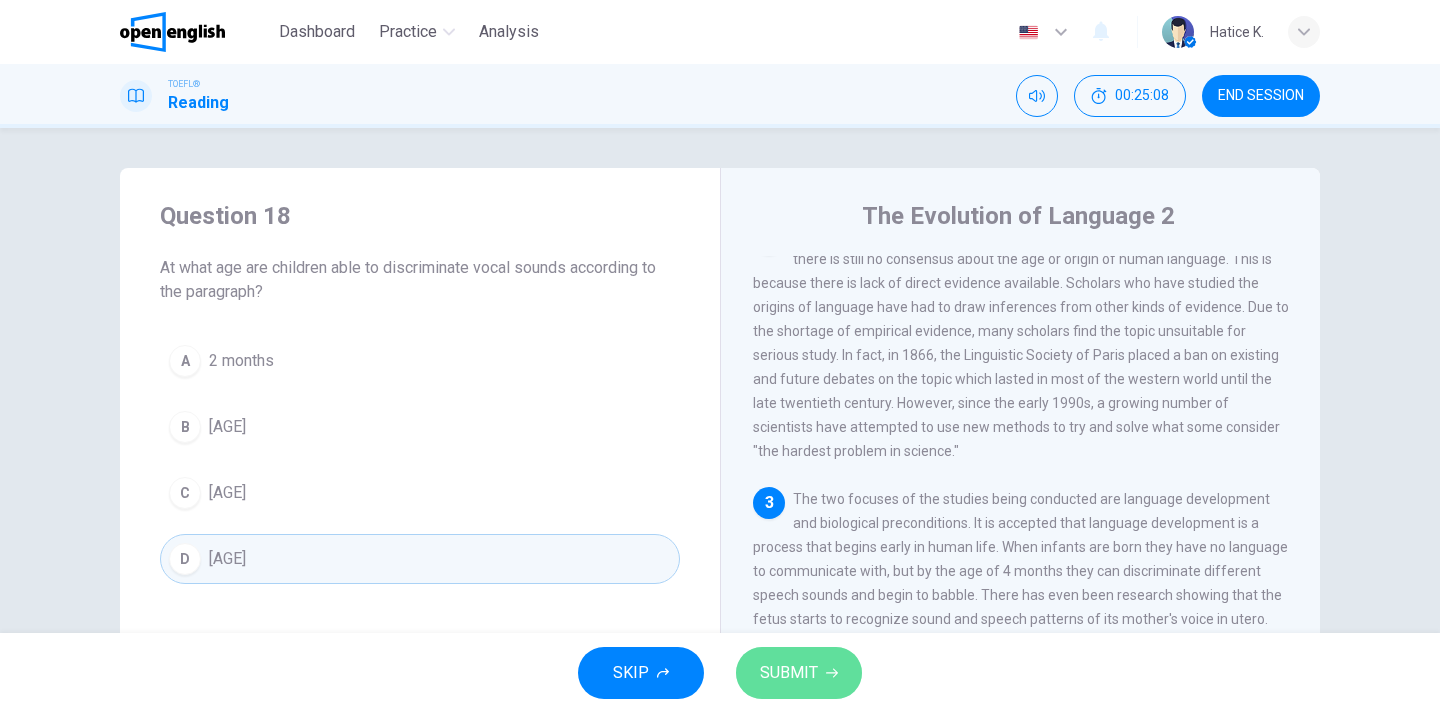 click at bounding box center [832, 673] 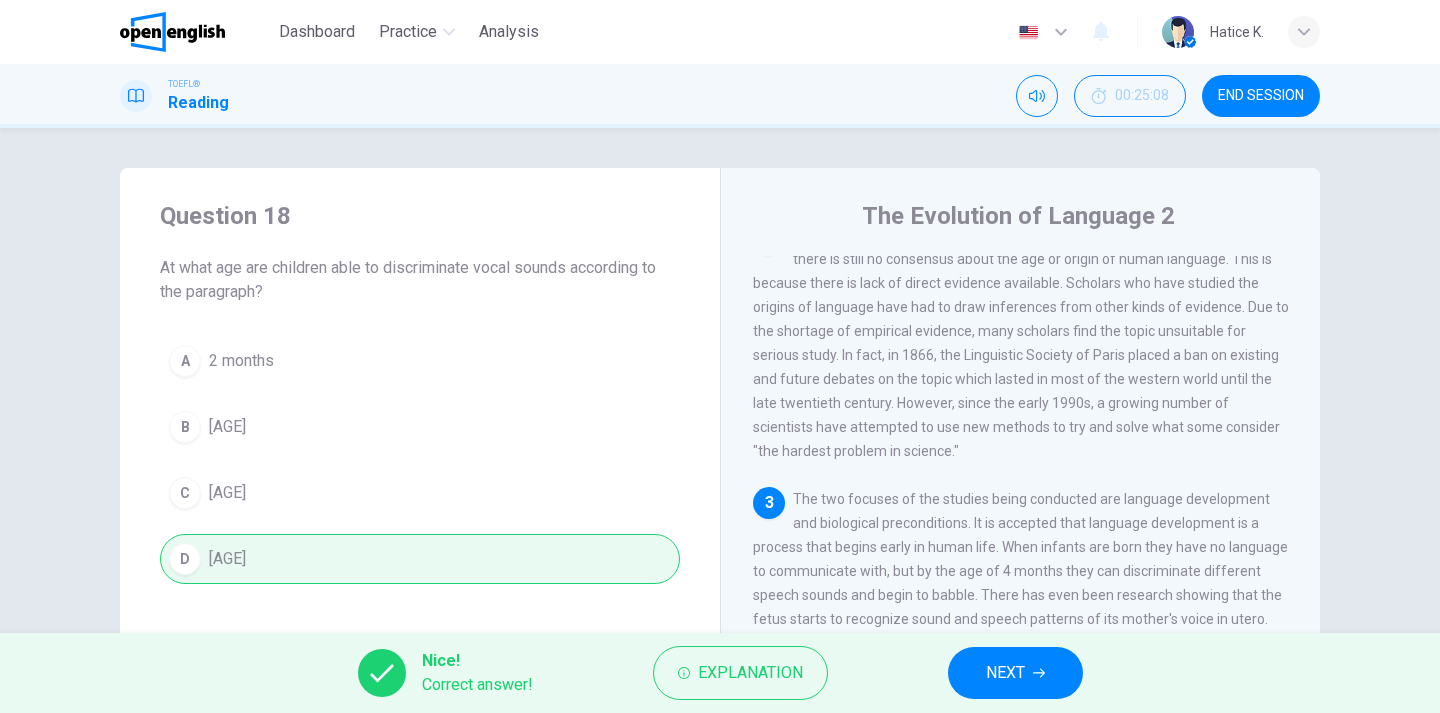 click on "NEXT" at bounding box center [1015, 673] 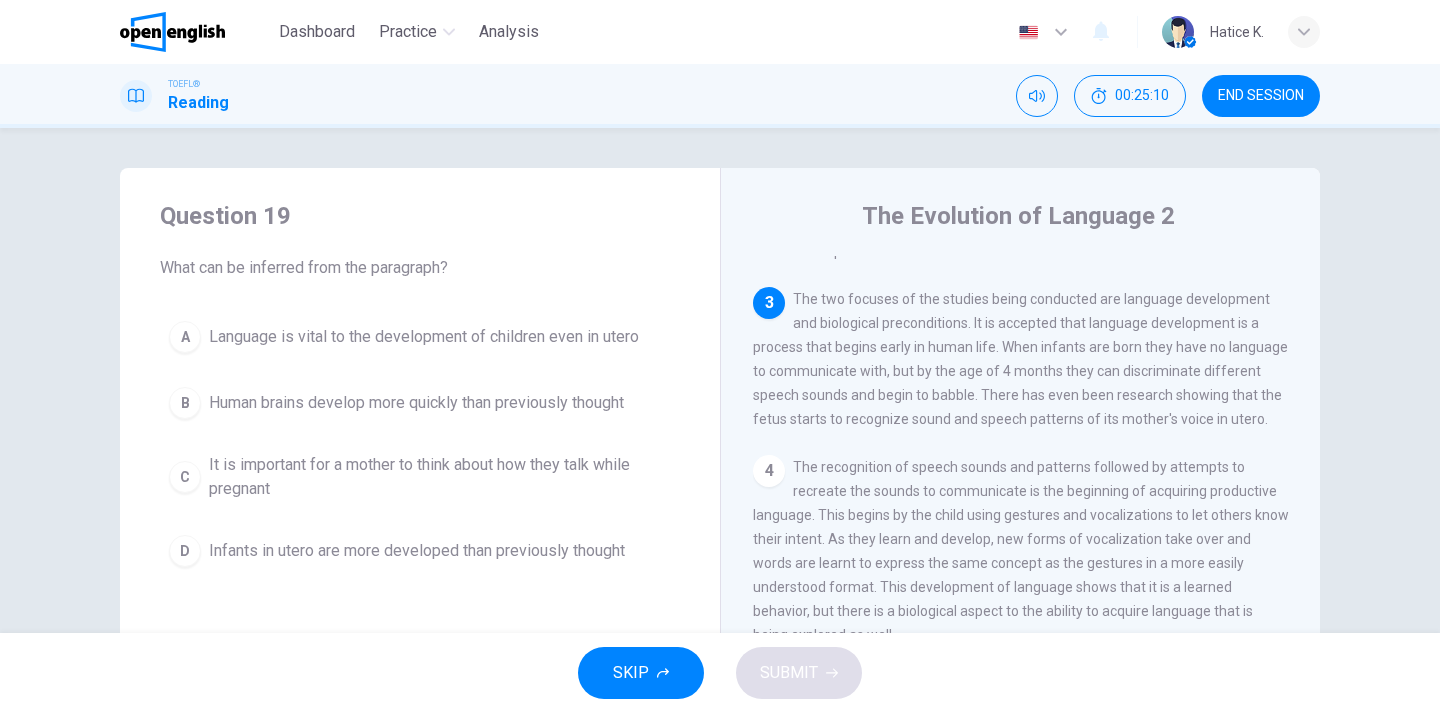 scroll, scrollTop: 393, scrollLeft: 0, axis: vertical 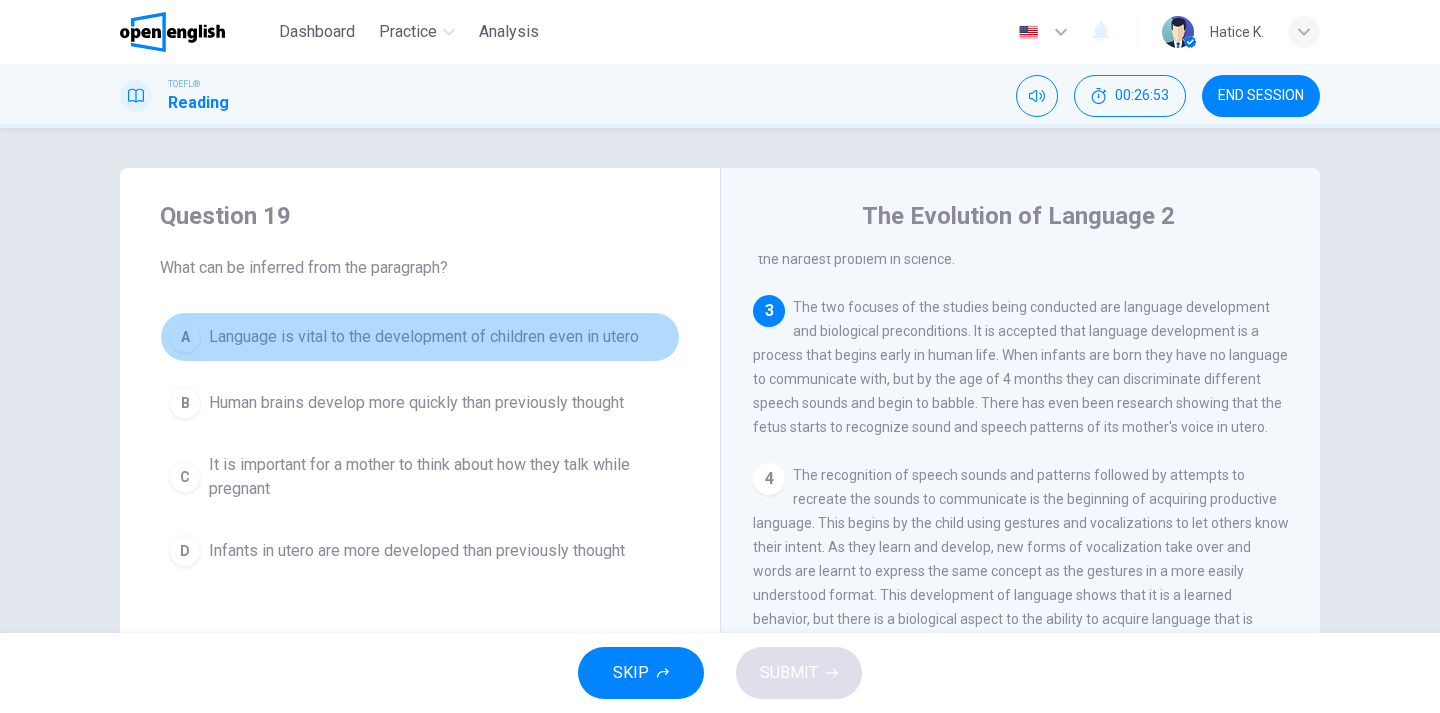 click on "Language is vital to the development of children even in utero" at bounding box center [424, 337] 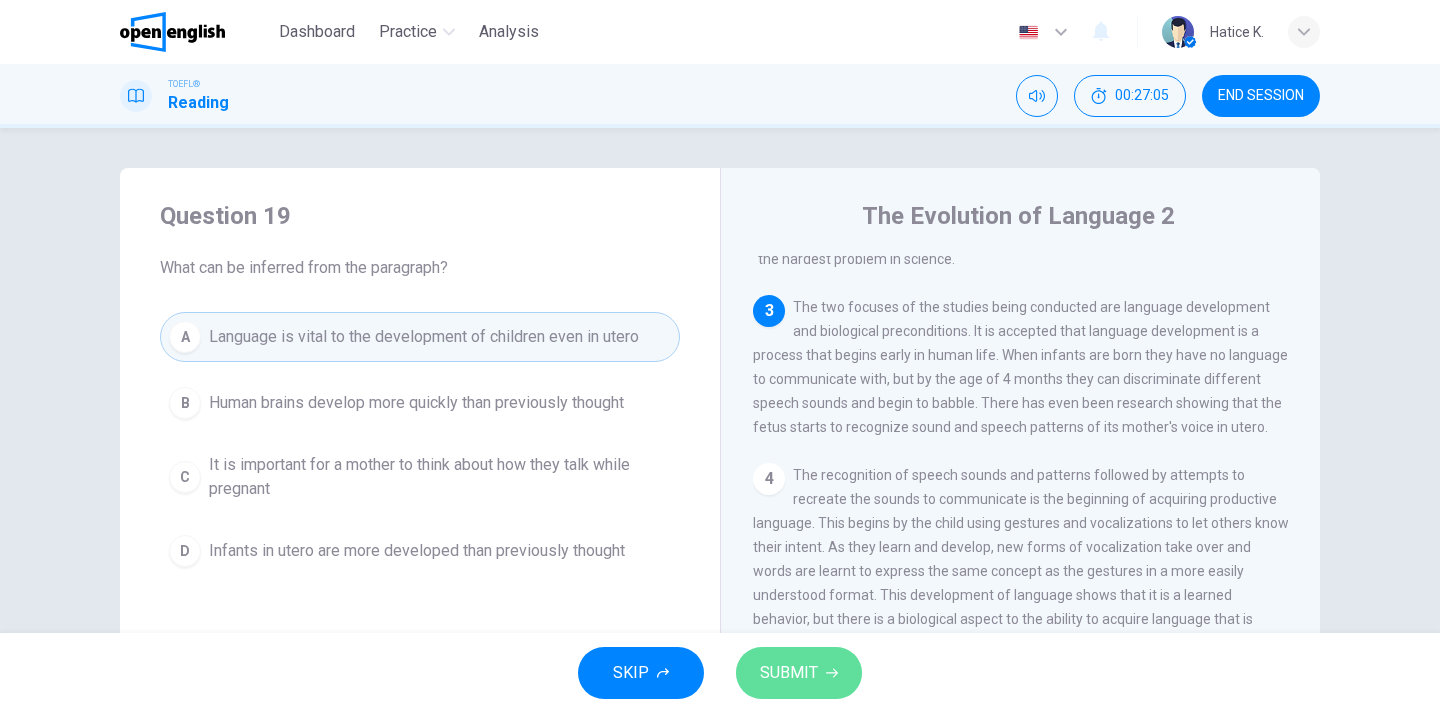 click on "SUBMIT" at bounding box center (789, 673) 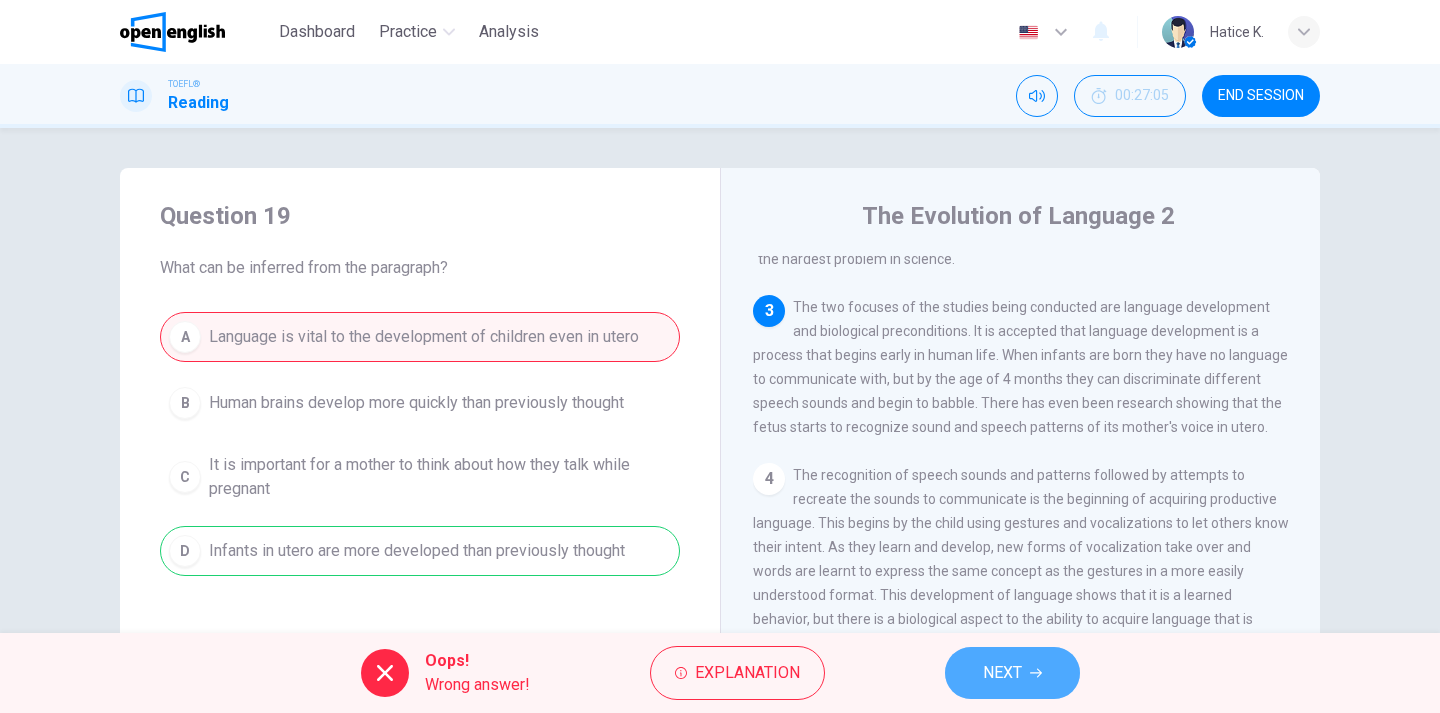 click at bounding box center (1036, 673) 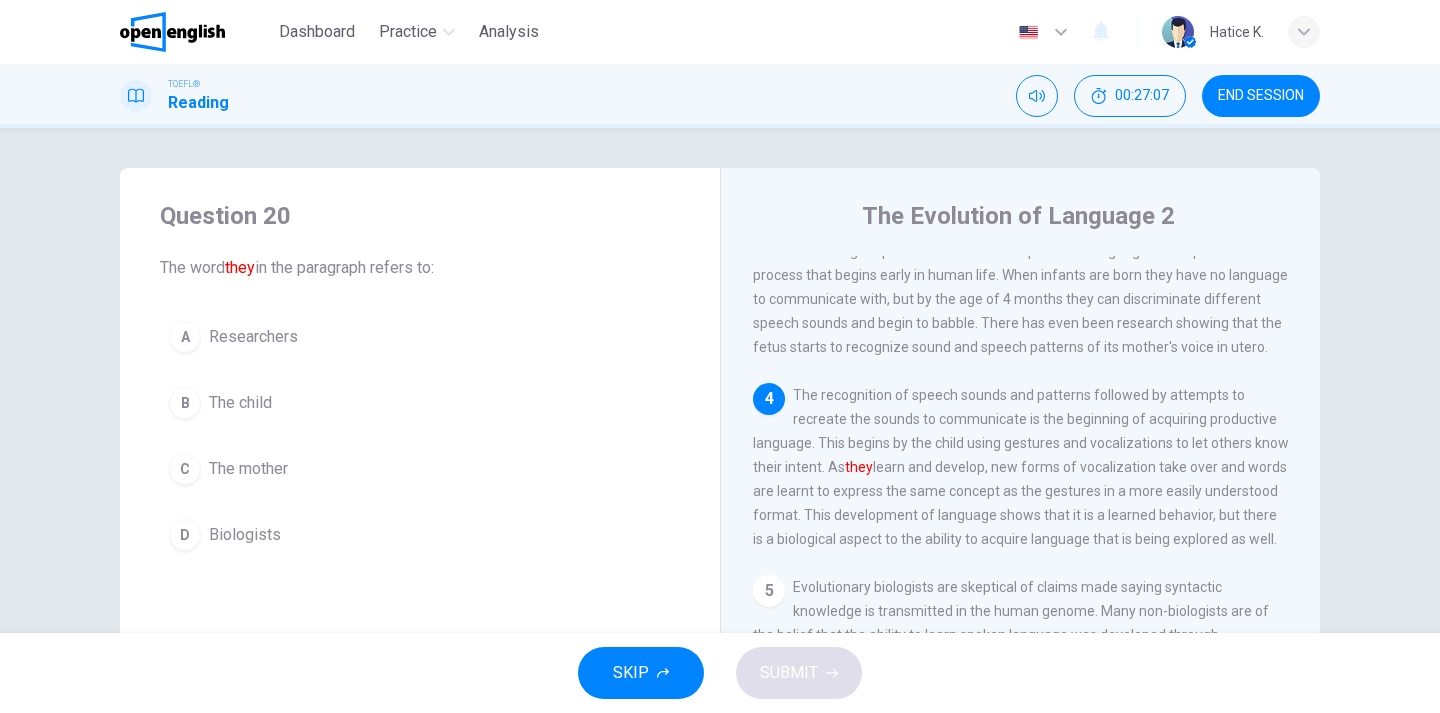 scroll, scrollTop: 475, scrollLeft: 0, axis: vertical 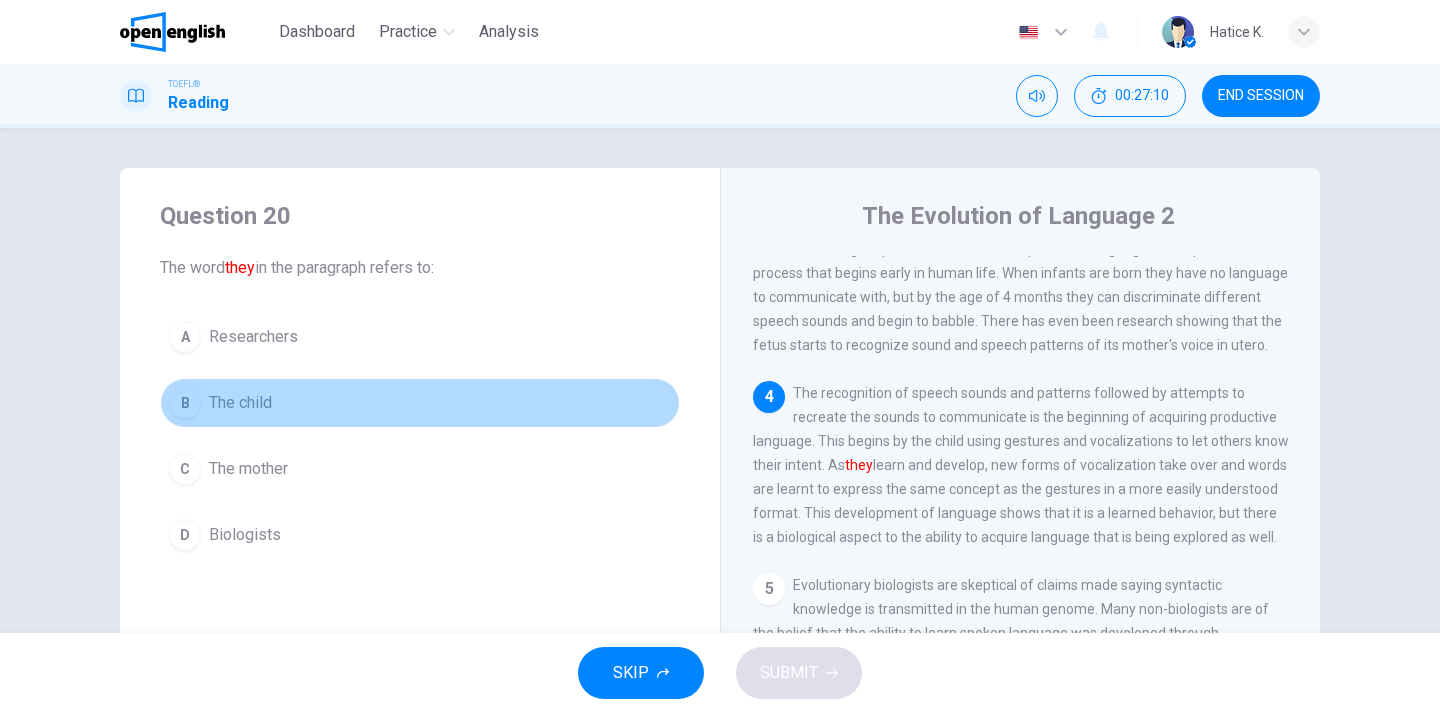 click on "The child" at bounding box center [253, 337] 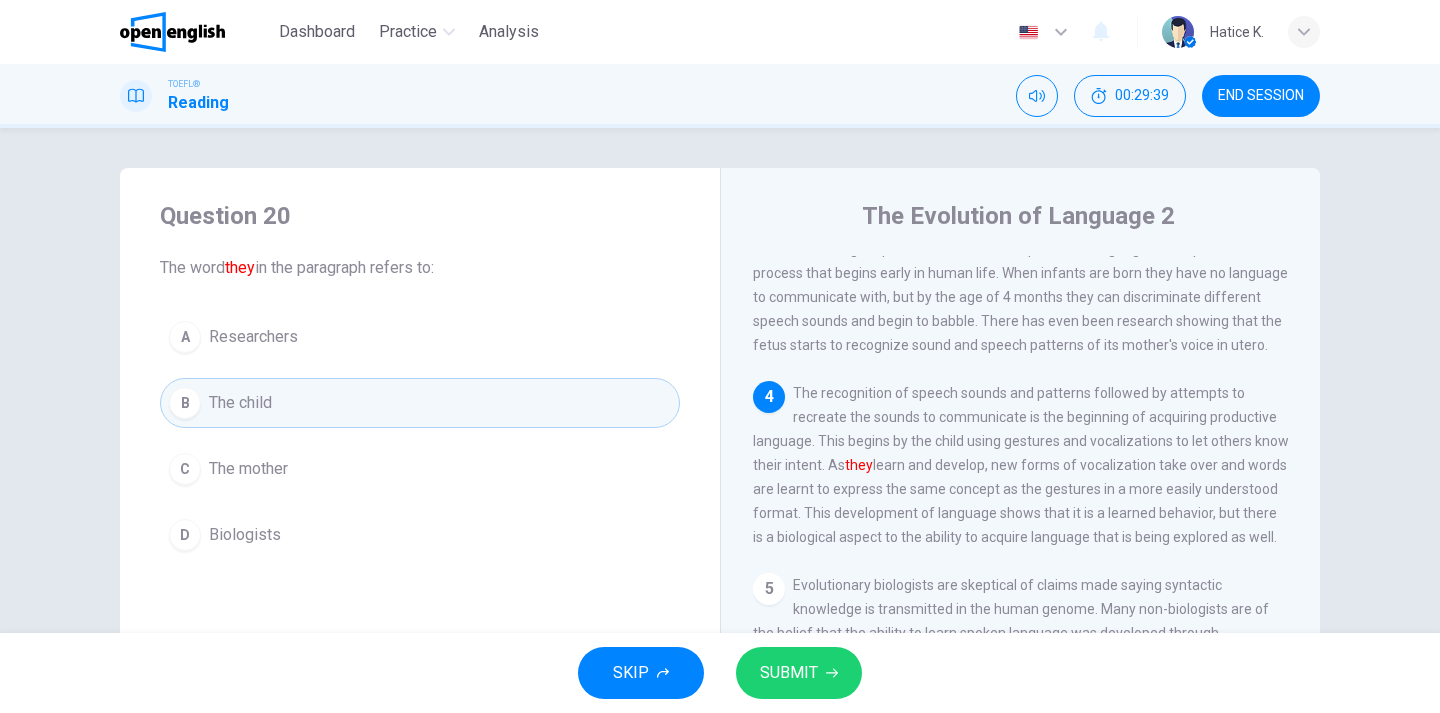click on "SUBMIT" at bounding box center [789, 673] 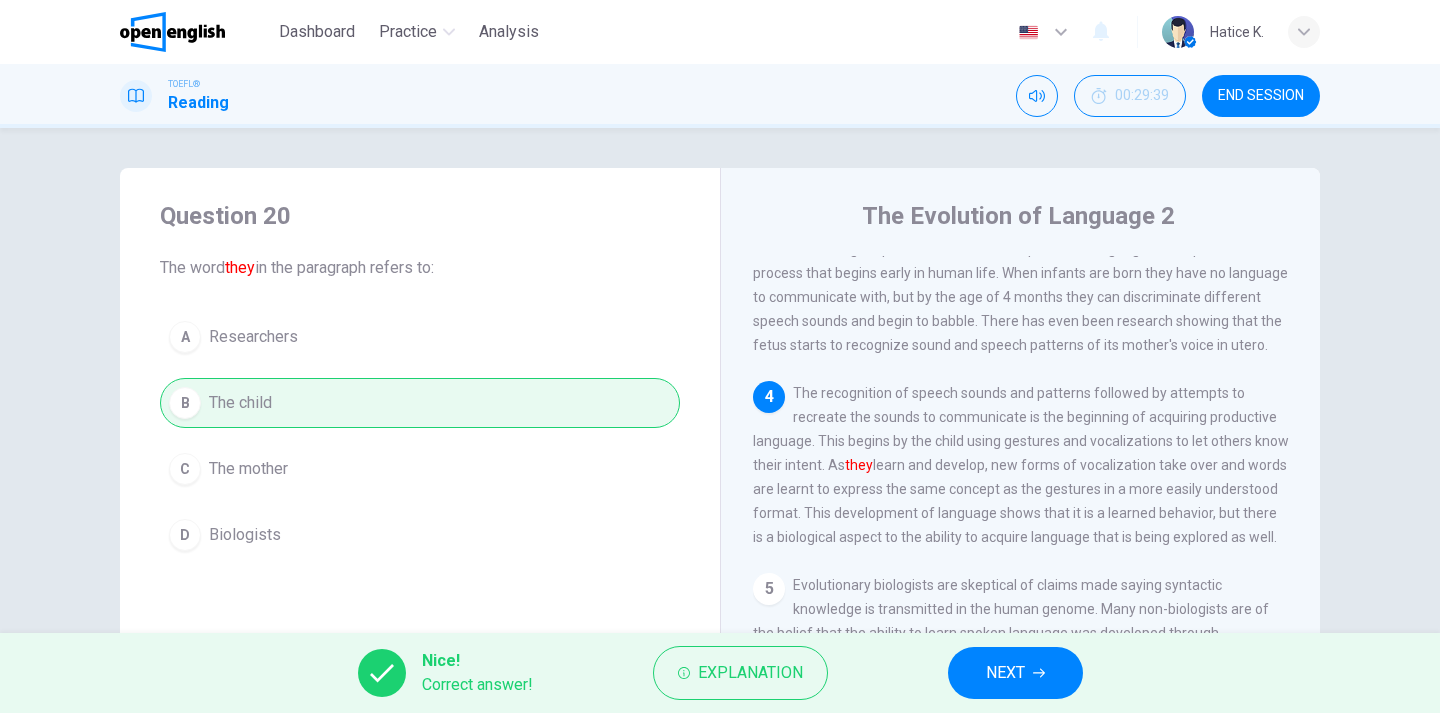 click on "END SESSION" at bounding box center (1261, 96) 